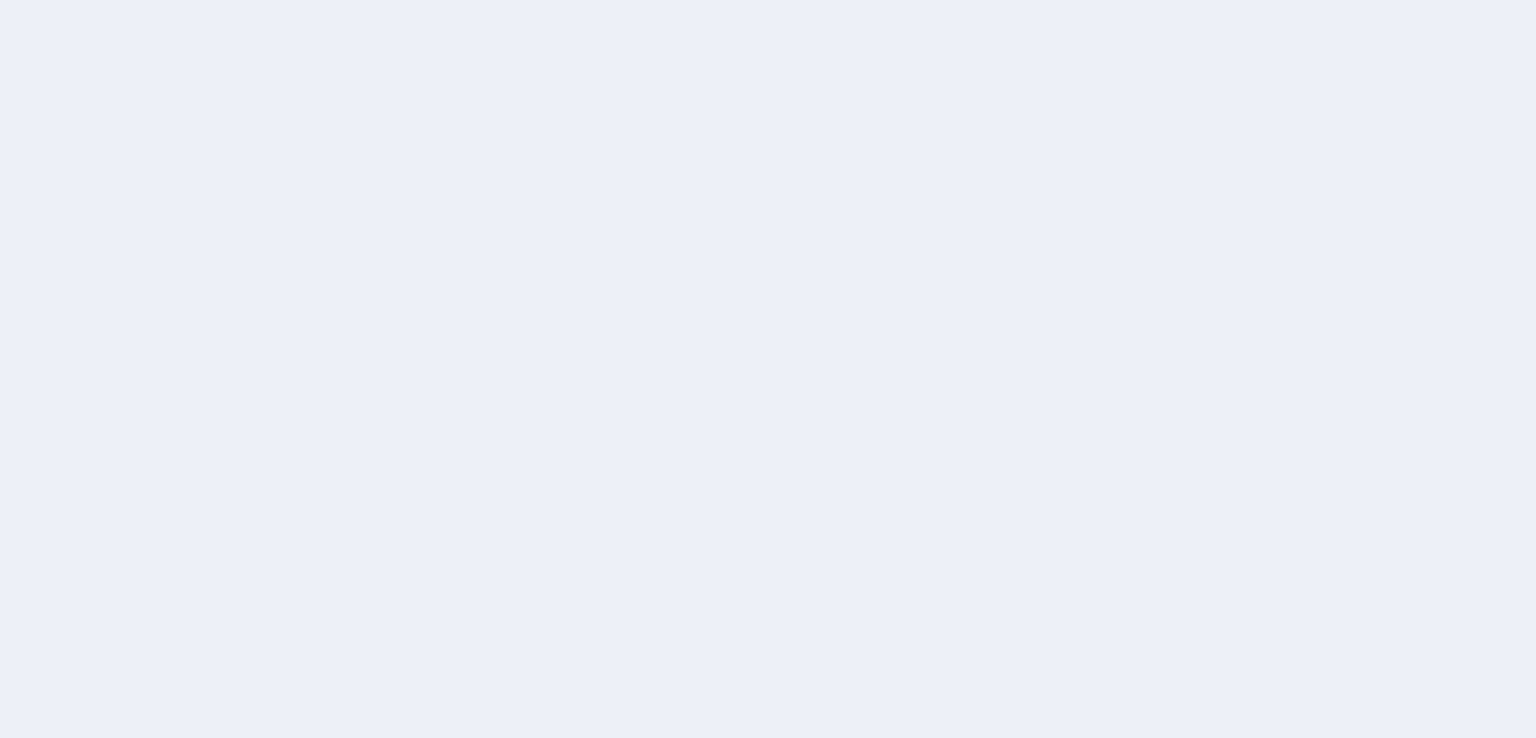 scroll, scrollTop: 0, scrollLeft: 0, axis: both 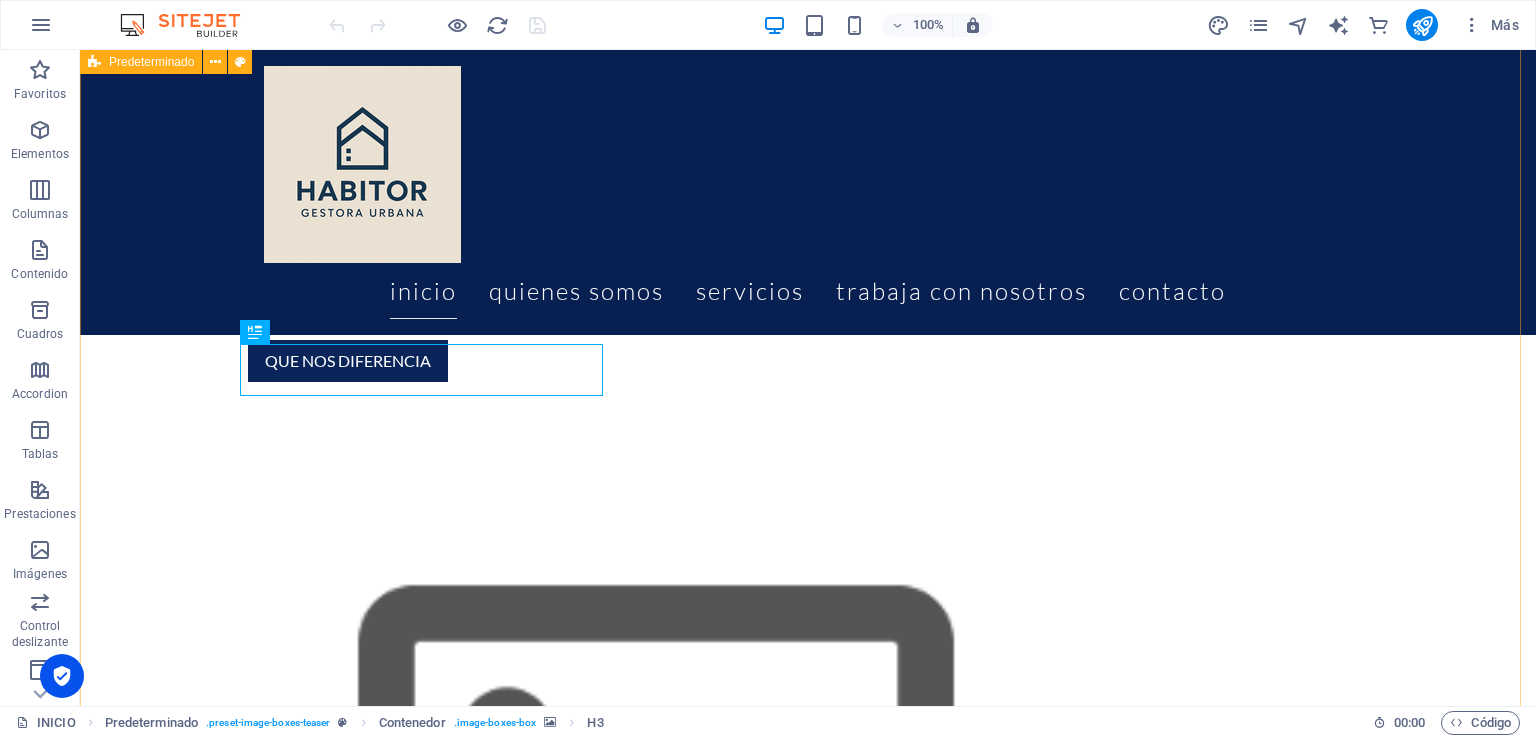 click on "MISIÓN Brindar servicios integrales de administración, mantenimiento y gestión para edificios residenciales y comerciales, garantizando bienestar, eficiencia y transparencia a nuestros clientes. Lo hacemos a través de procesos técnicos, atención personalizada y alianzas estratégicas que elevan la calidad de cada espacio habitado. VISIÓN Ser la gestora urbana líder del Perú, reconocida por transformar la experiencia de vivir y trabajar en comunidad mediante soluciones inteligentes, sostenibles y humanas que aporten valor a la vida cotidiana y al desarrollo urbano. SINÉRGIAS ESTRATÉGICAS PSI Construcción y acondicionamiento de edificaciones , con participación en  proyectos públicos y privados. [URL][DOMAIN_NAME] VALLCLARA Especializada en el diseño   de ingeniería integral: Eléctricas, sanitarias, mecánico-eléctricas, fotovoltaicas... [URL][DOMAIN_NAME]" at bounding box center [808, 2467] 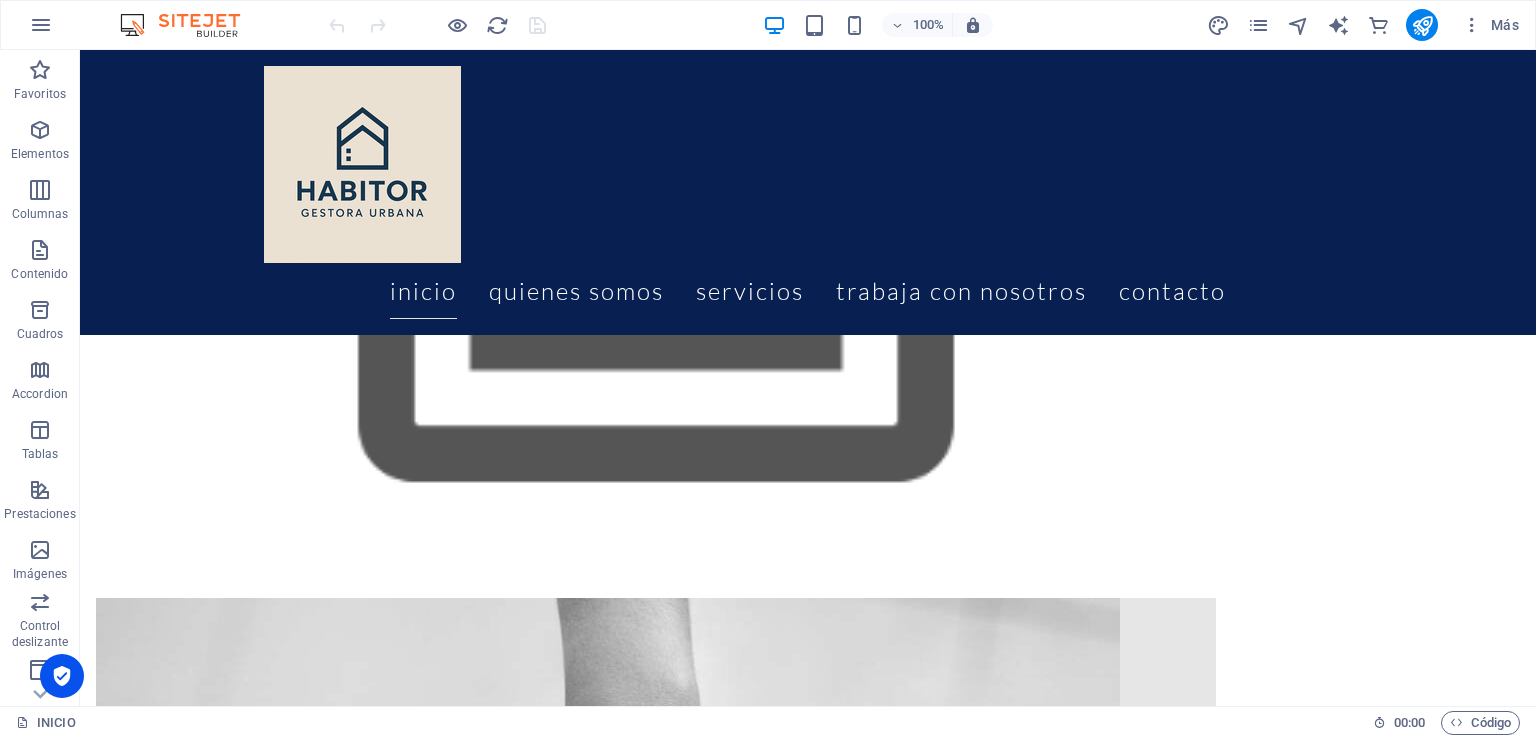 scroll, scrollTop: 1200, scrollLeft: 0, axis: vertical 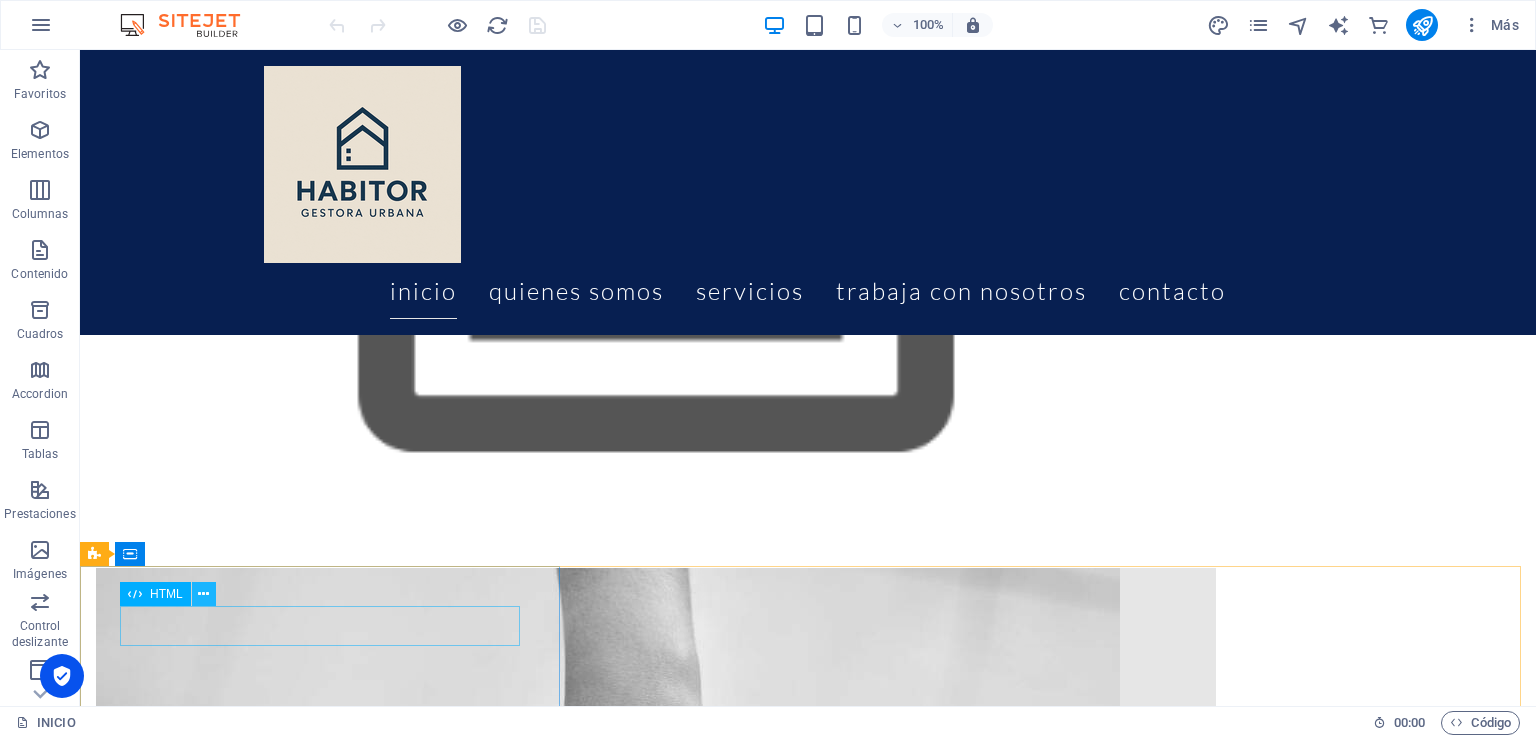 click at bounding box center [203, 594] 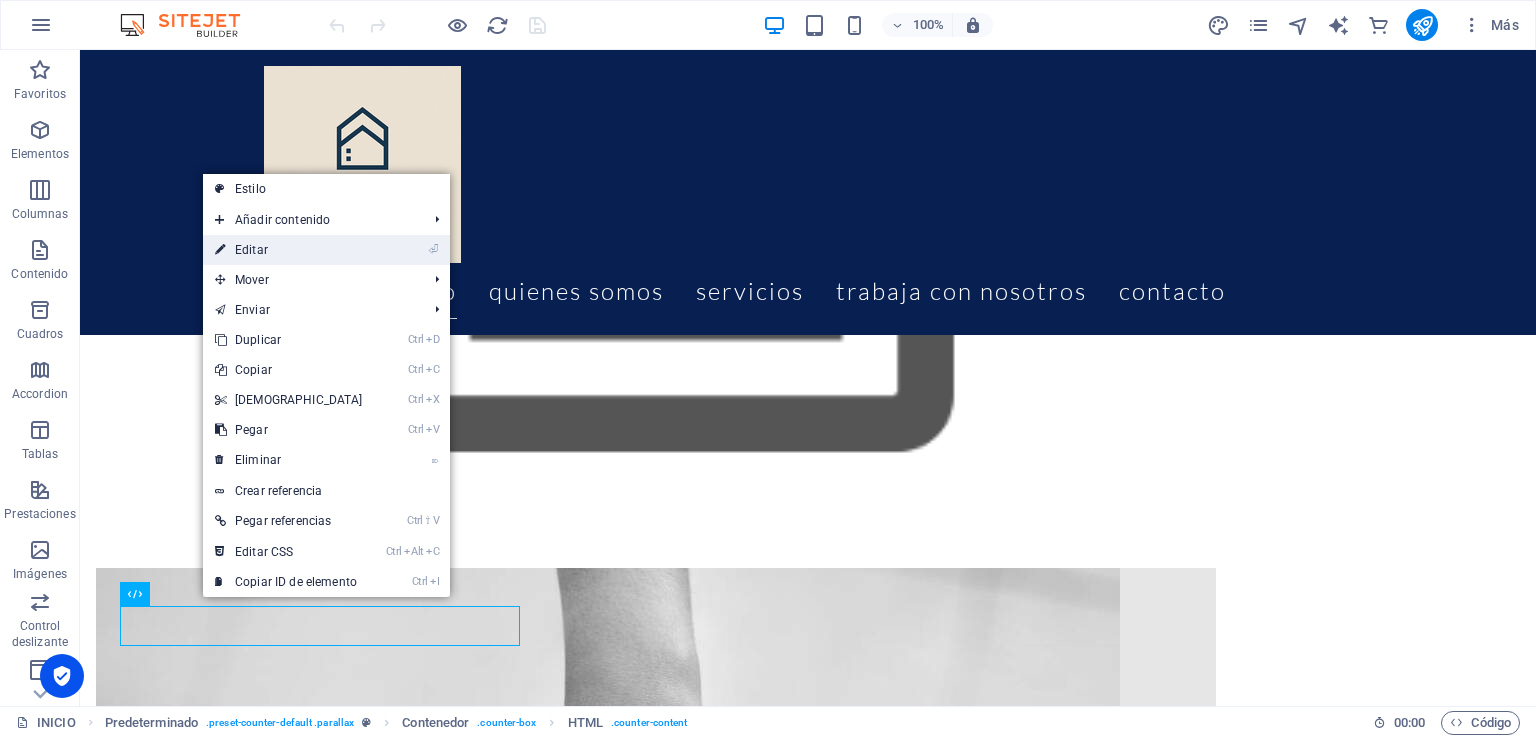 click on "⏎  Editar" at bounding box center [289, 250] 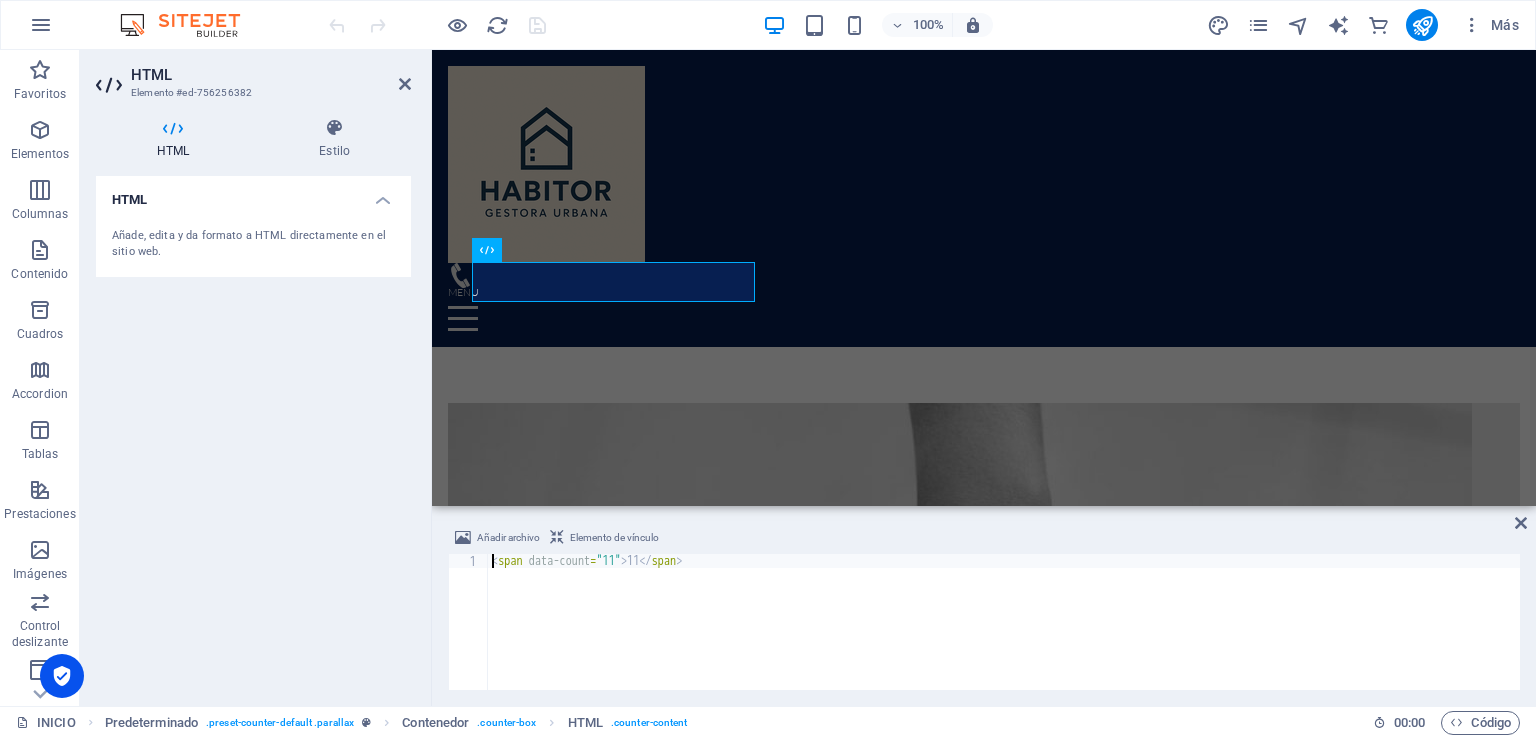 scroll, scrollTop: 1415, scrollLeft: 0, axis: vertical 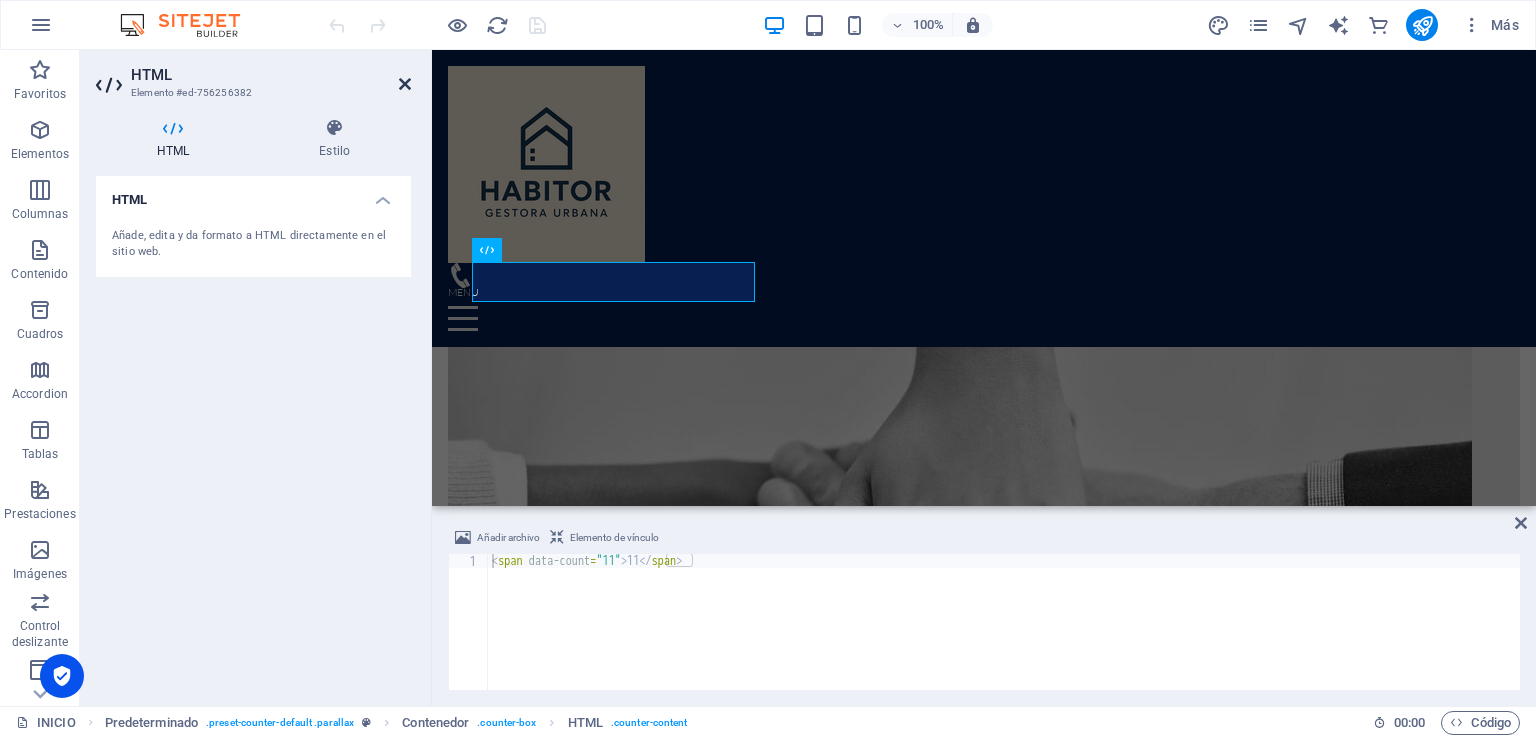 click at bounding box center [405, 84] 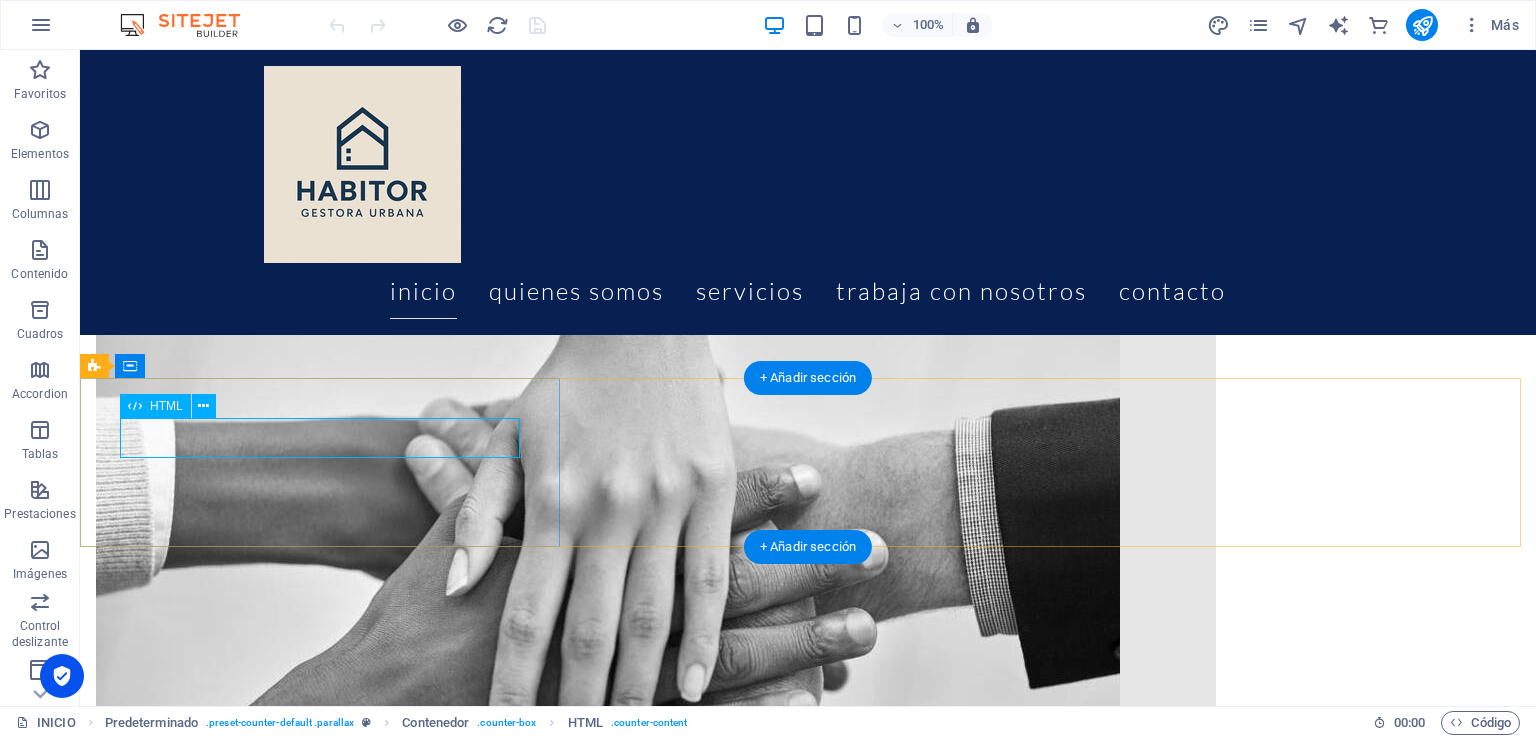click on "11" at bounding box center [808, 4335] 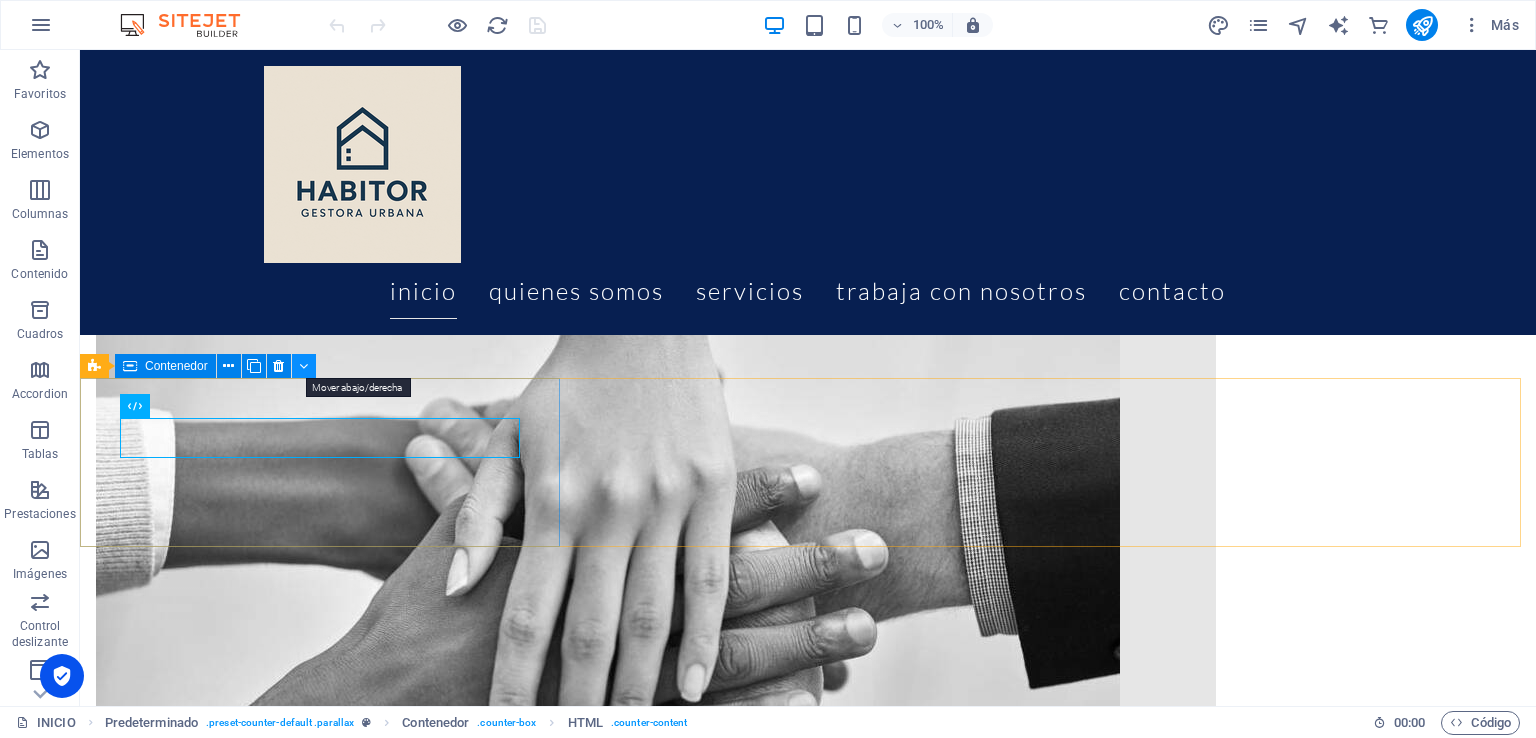 click at bounding box center (303, 366) 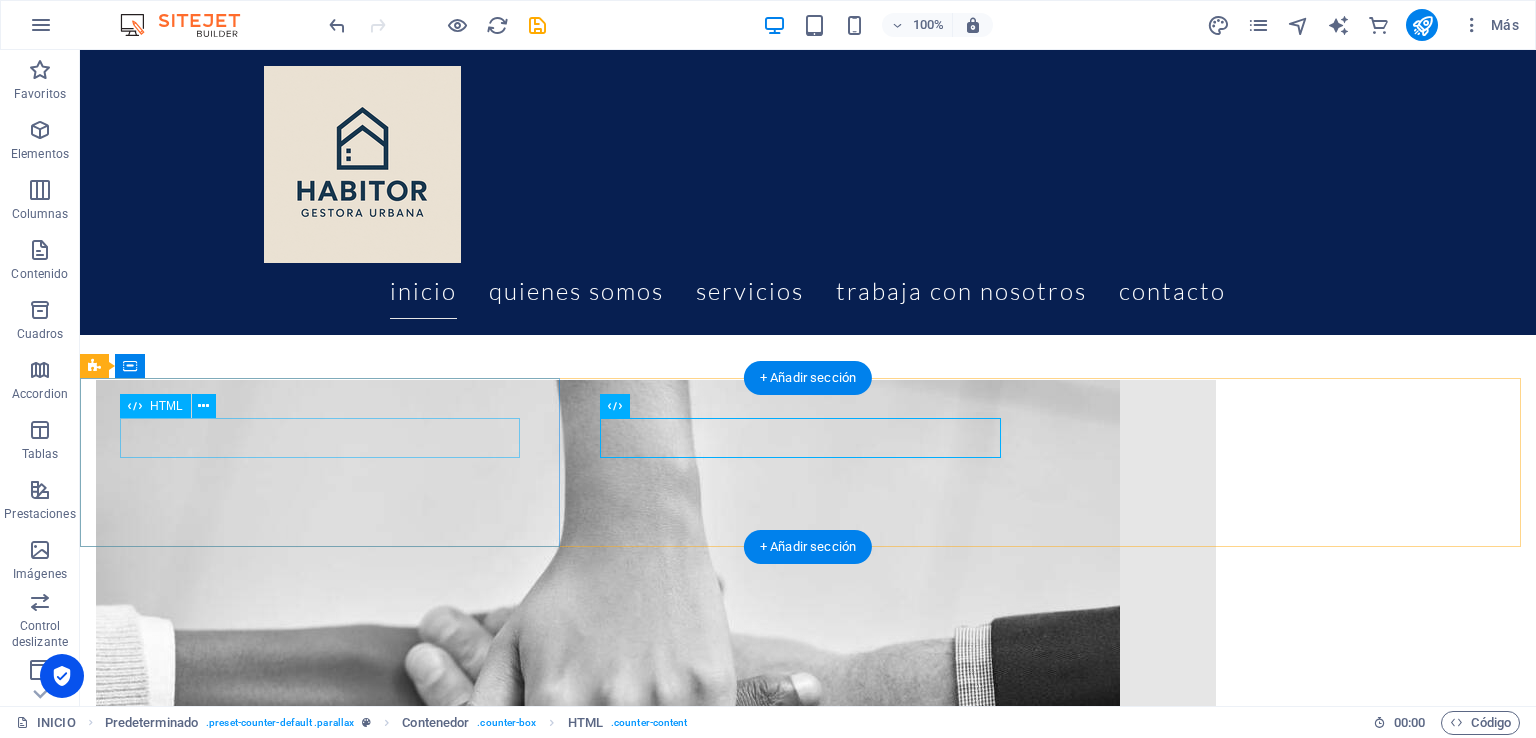 click on "100" at bounding box center (808, 4574) 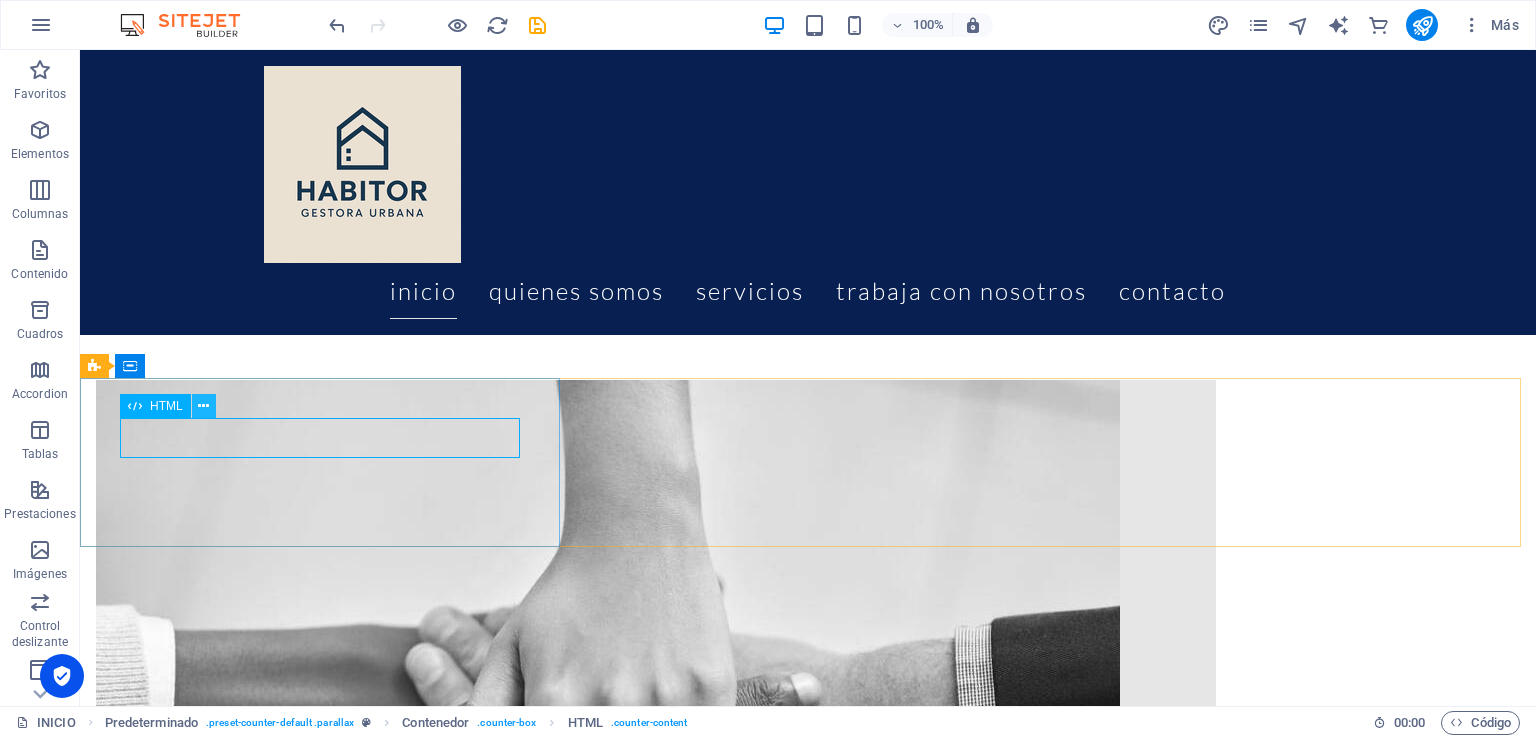 click at bounding box center [203, 406] 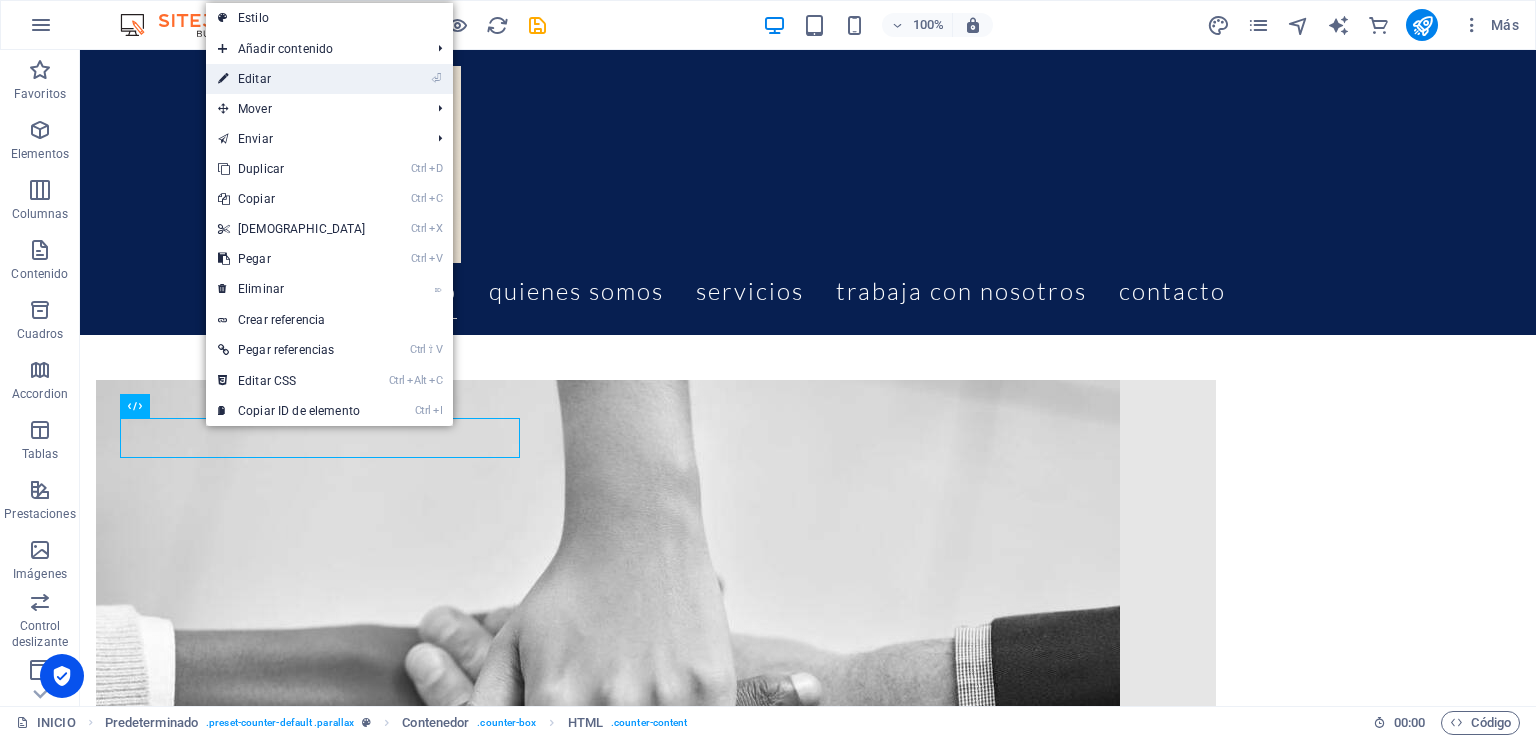 click on "⏎  Editar" at bounding box center (292, 79) 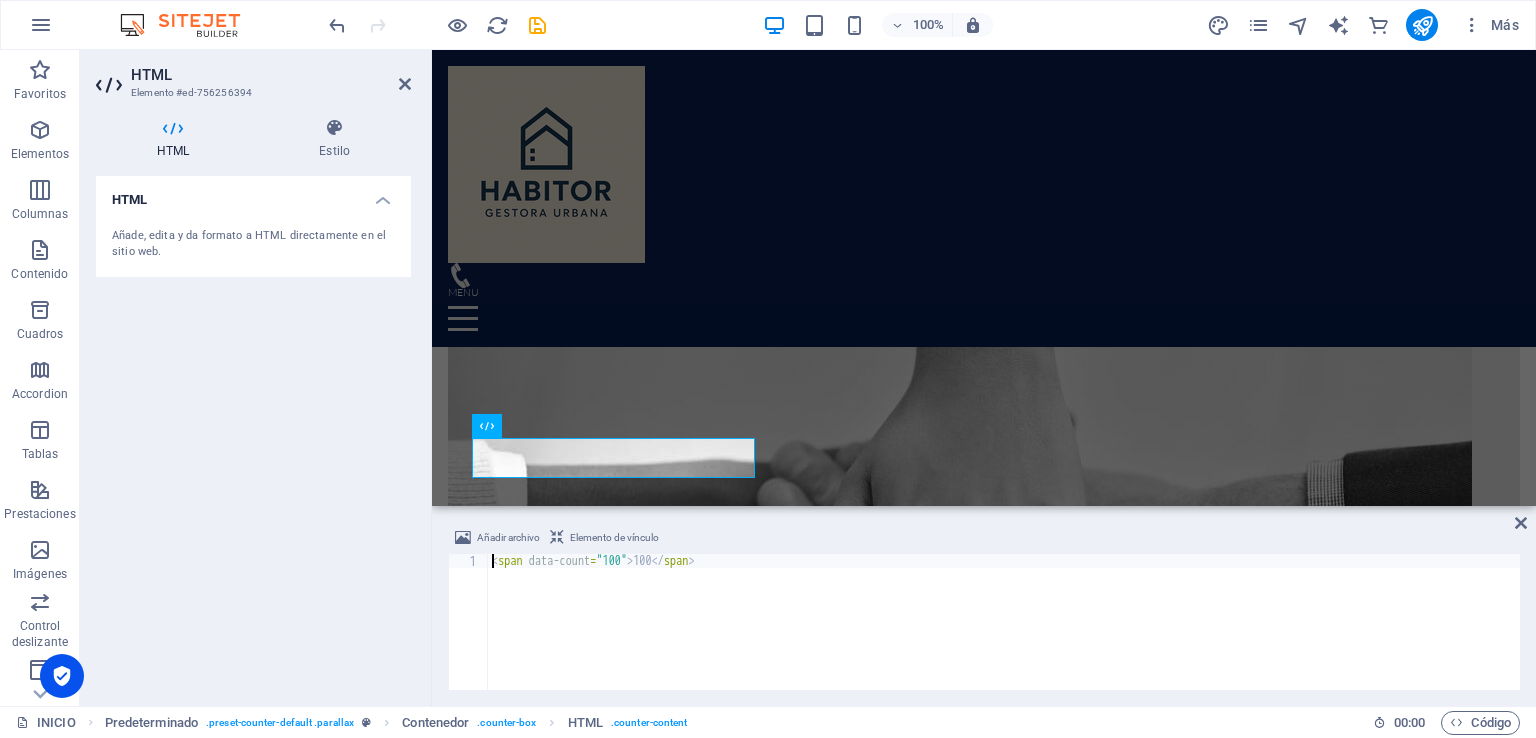scroll, scrollTop: 1239, scrollLeft: 0, axis: vertical 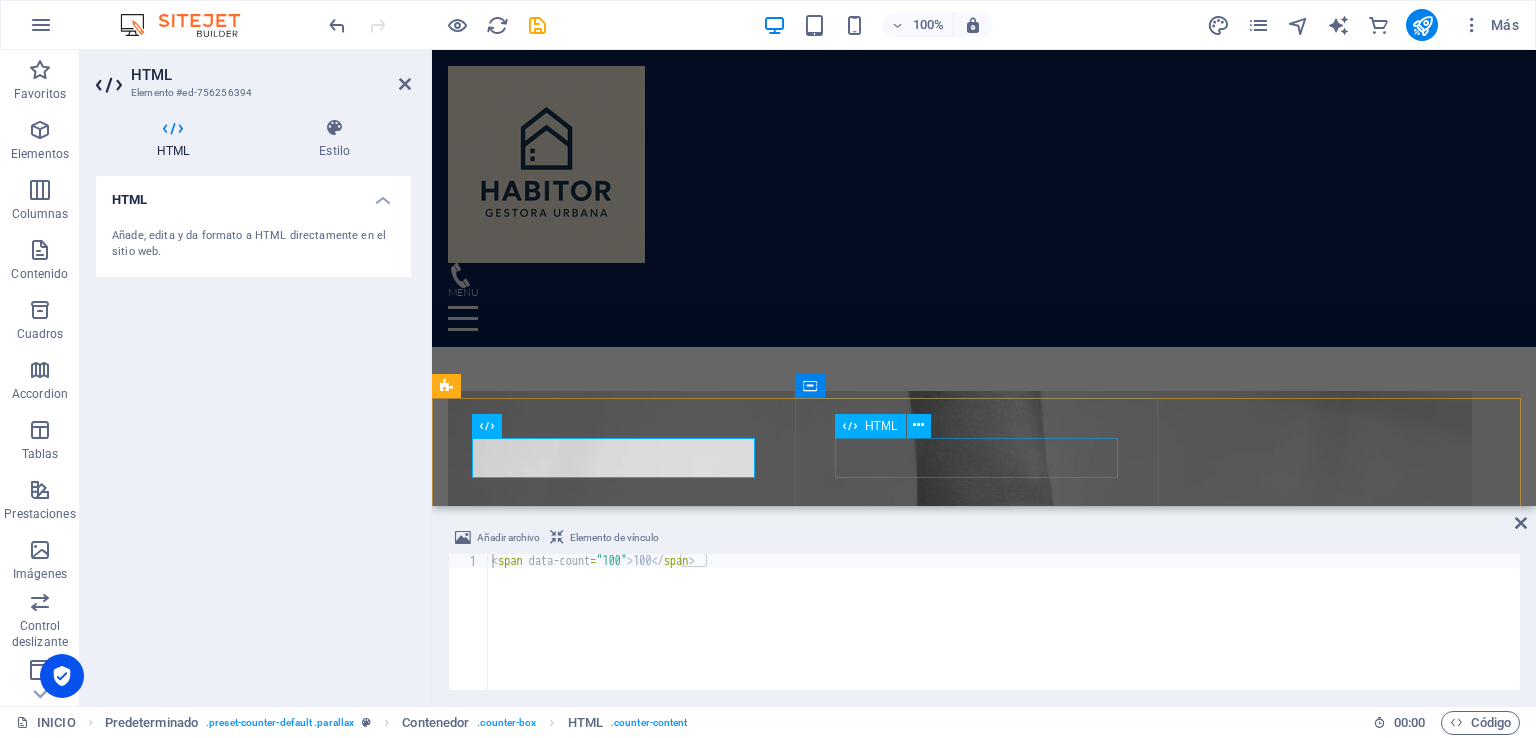 click on "11" at bounding box center (984, 4442) 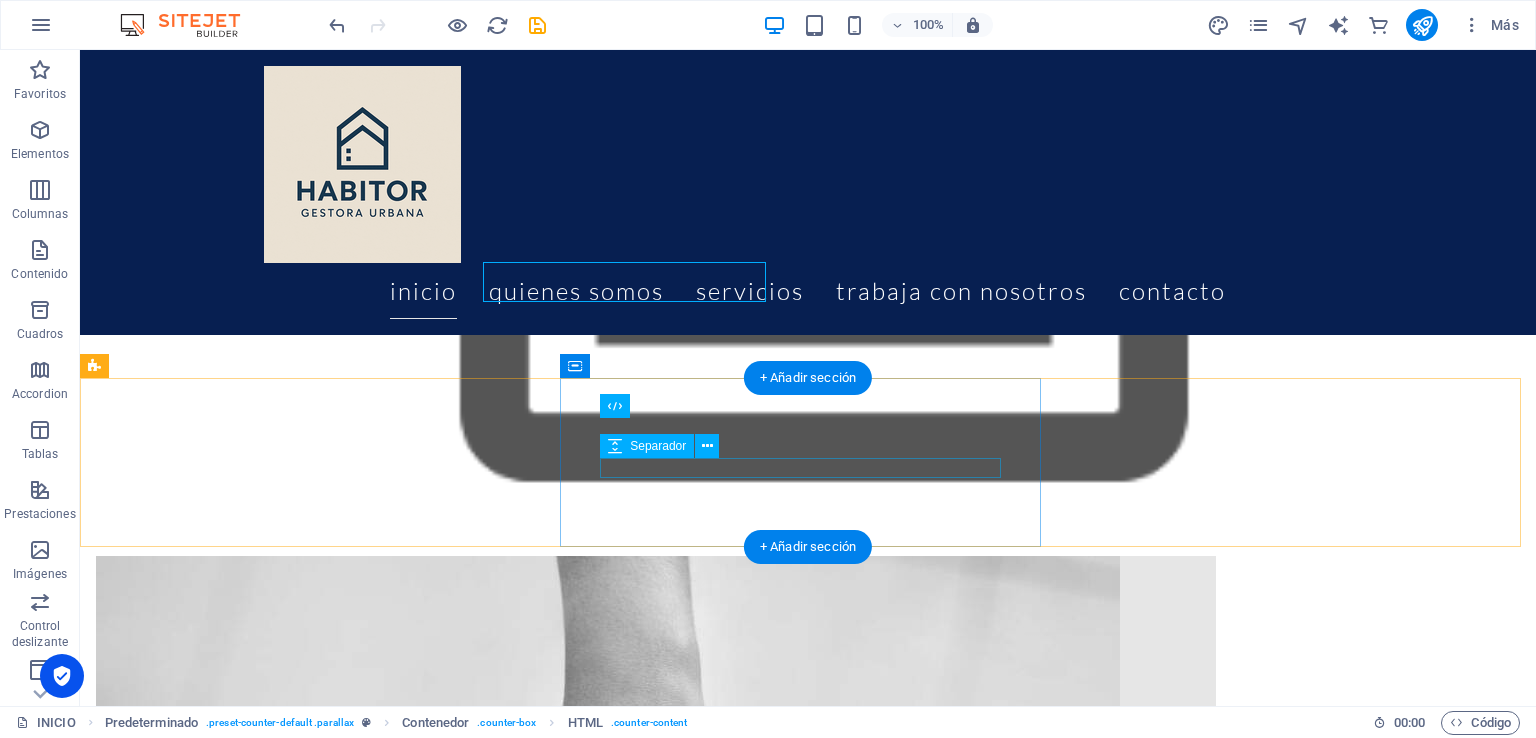 scroll, scrollTop: 1415, scrollLeft: 0, axis: vertical 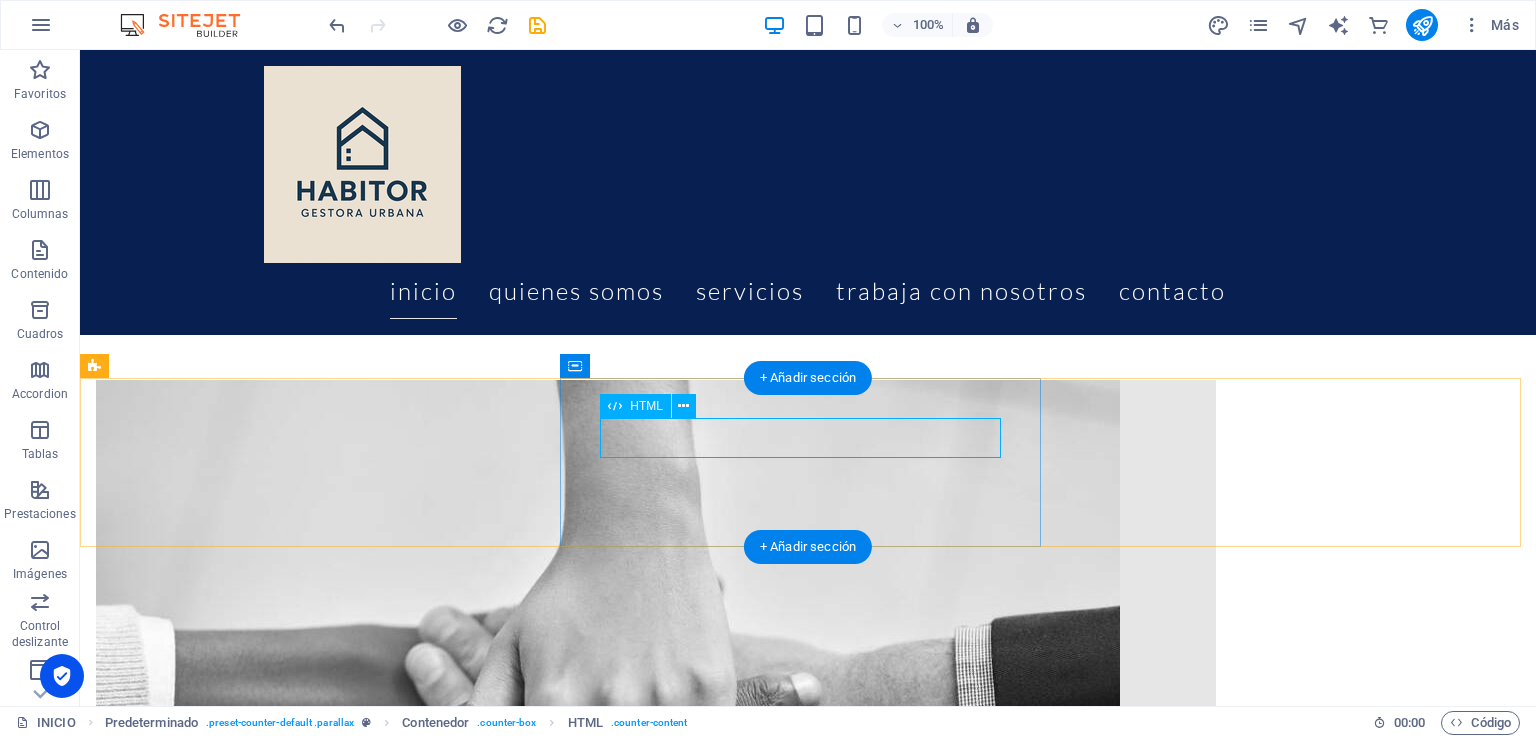 click on "11" at bounding box center [808, 4743] 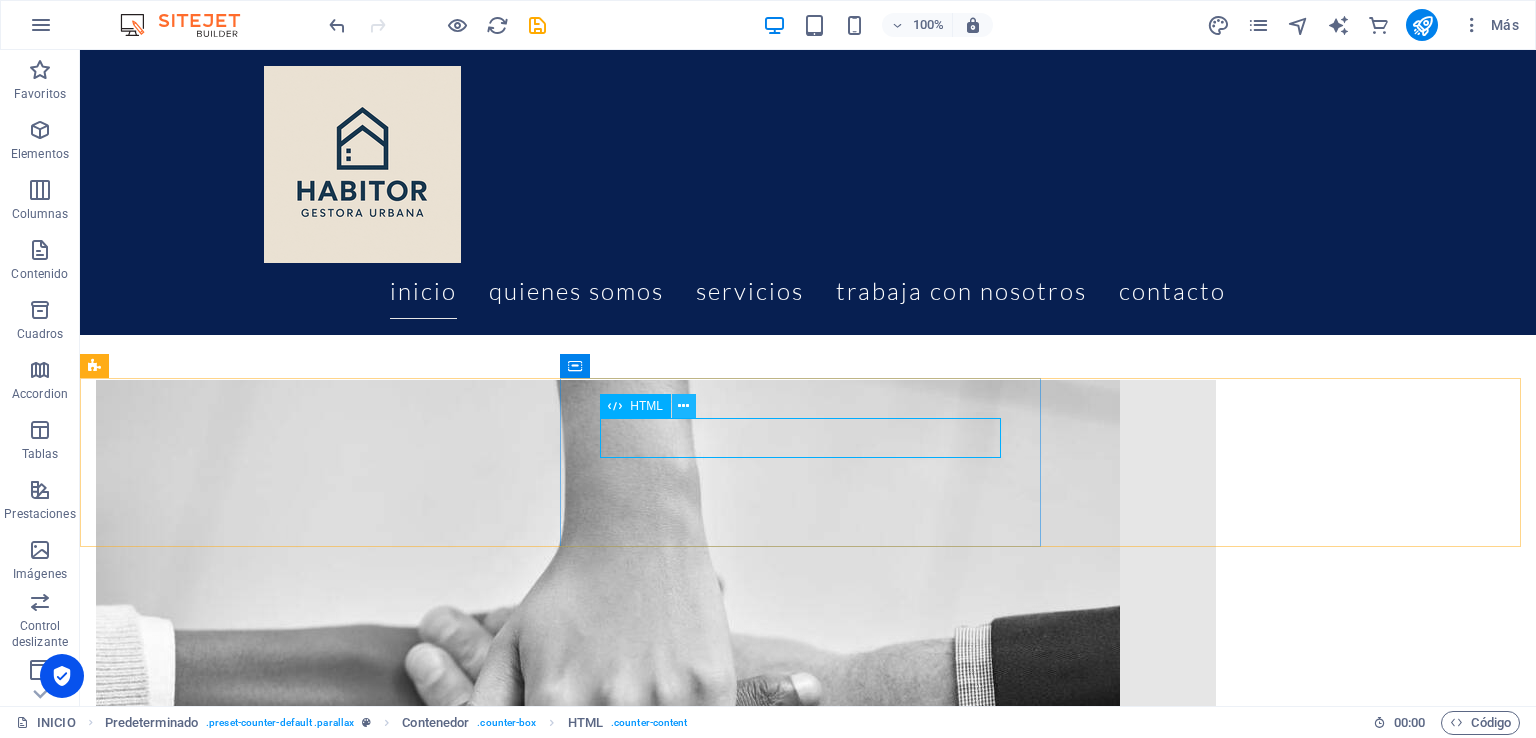 click at bounding box center [683, 406] 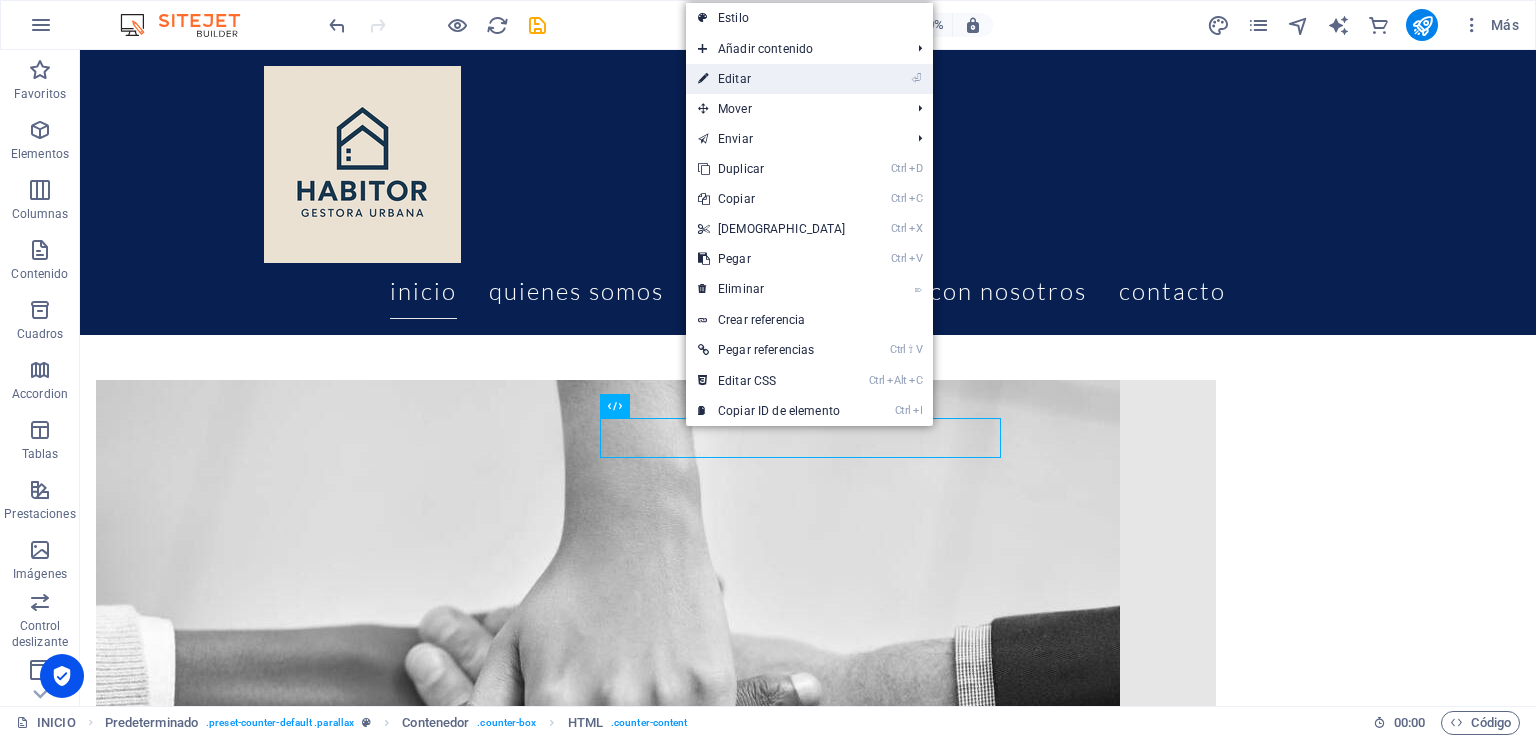 click on "⏎  Editar" at bounding box center (772, 79) 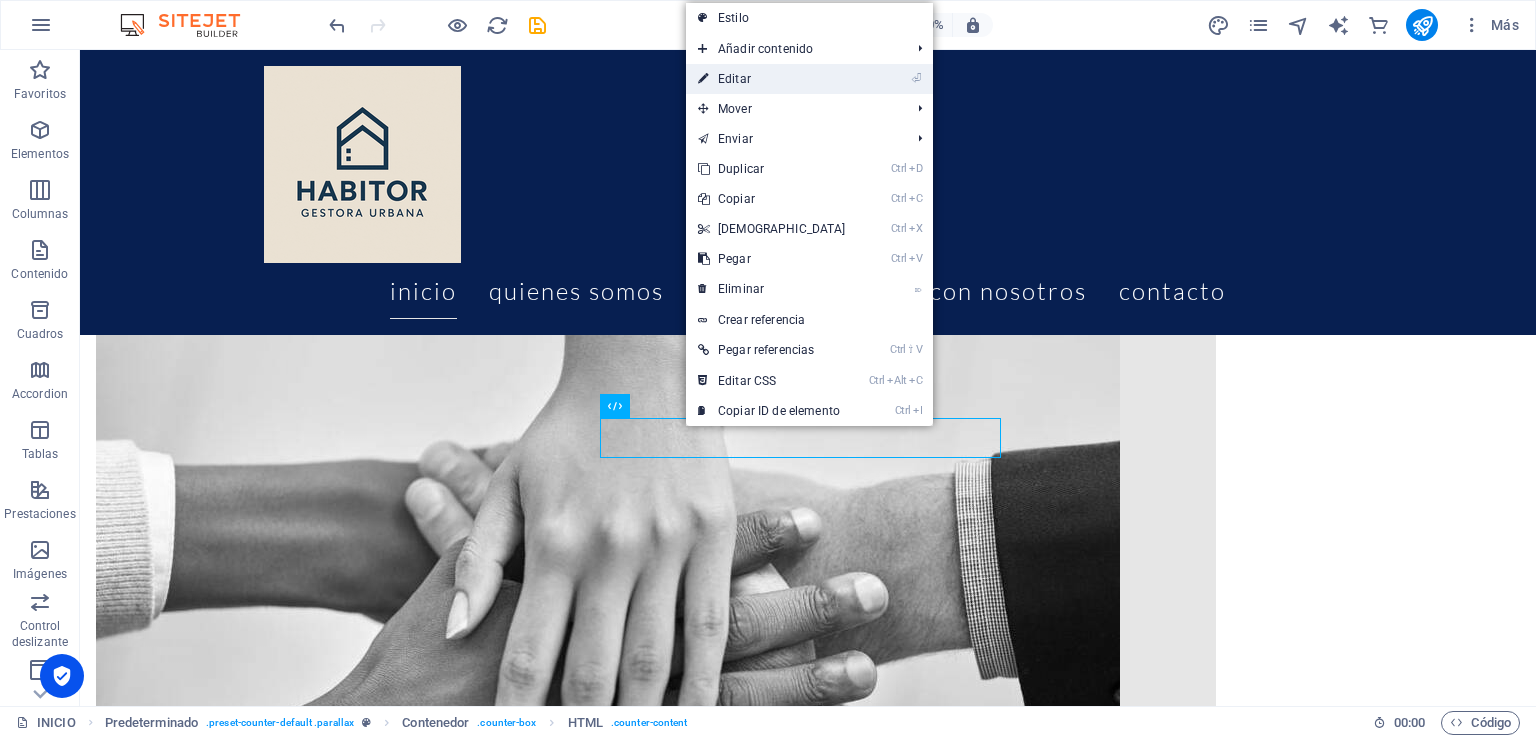 scroll, scrollTop: 1239, scrollLeft: 0, axis: vertical 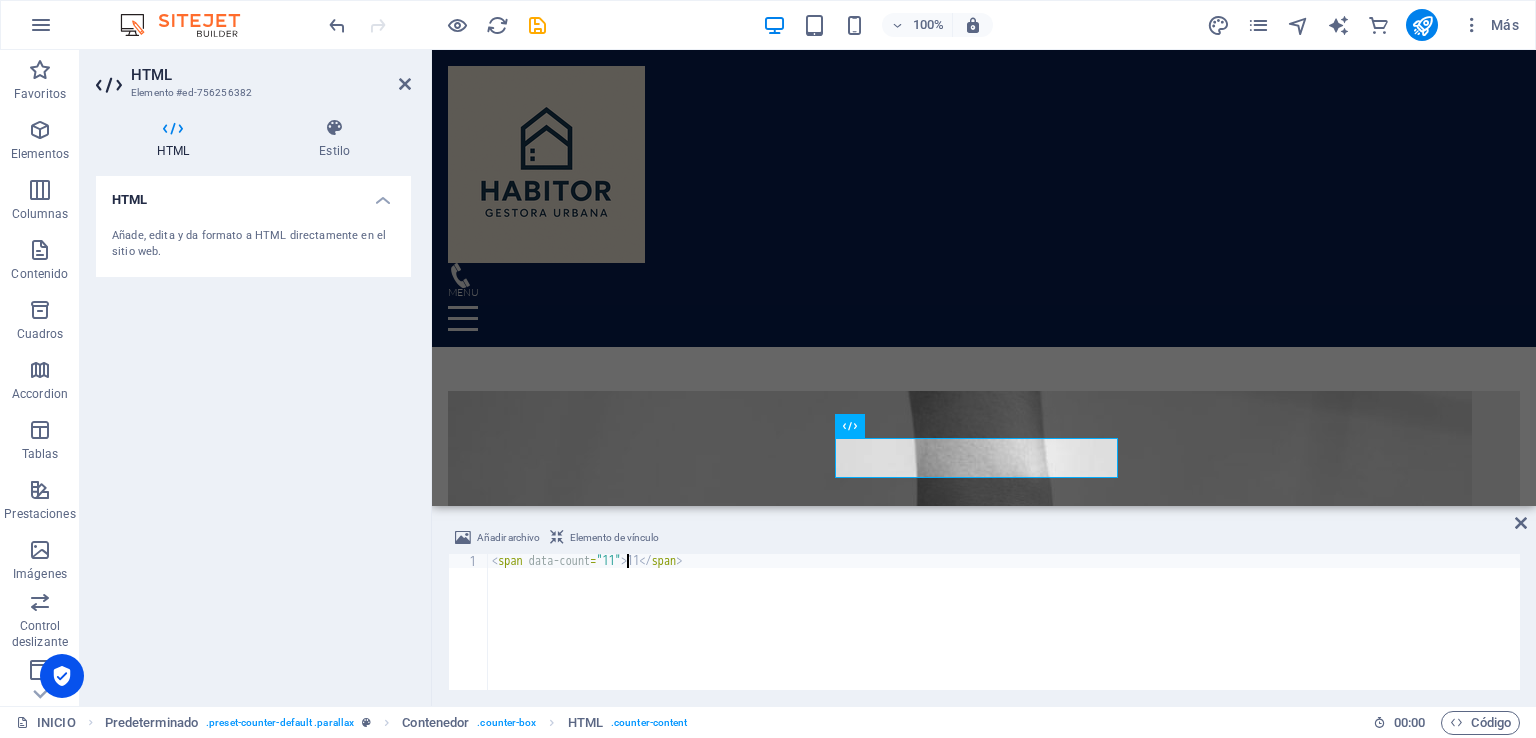 click on "< span   data-count = "11" > 11 </ span >" at bounding box center [1004, 636] 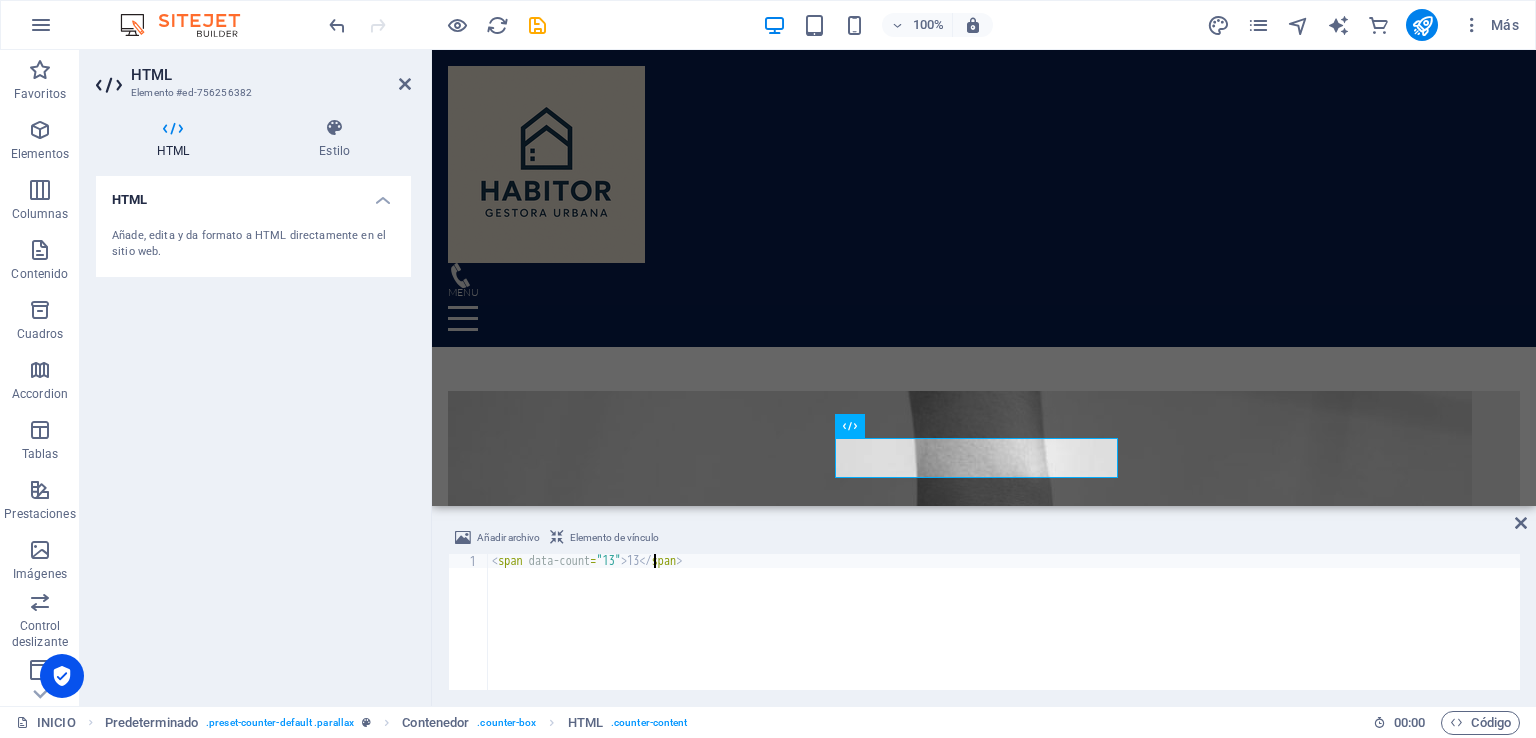 scroll, scrollTop: 0, scrollLeft: 12, axis: horizontal 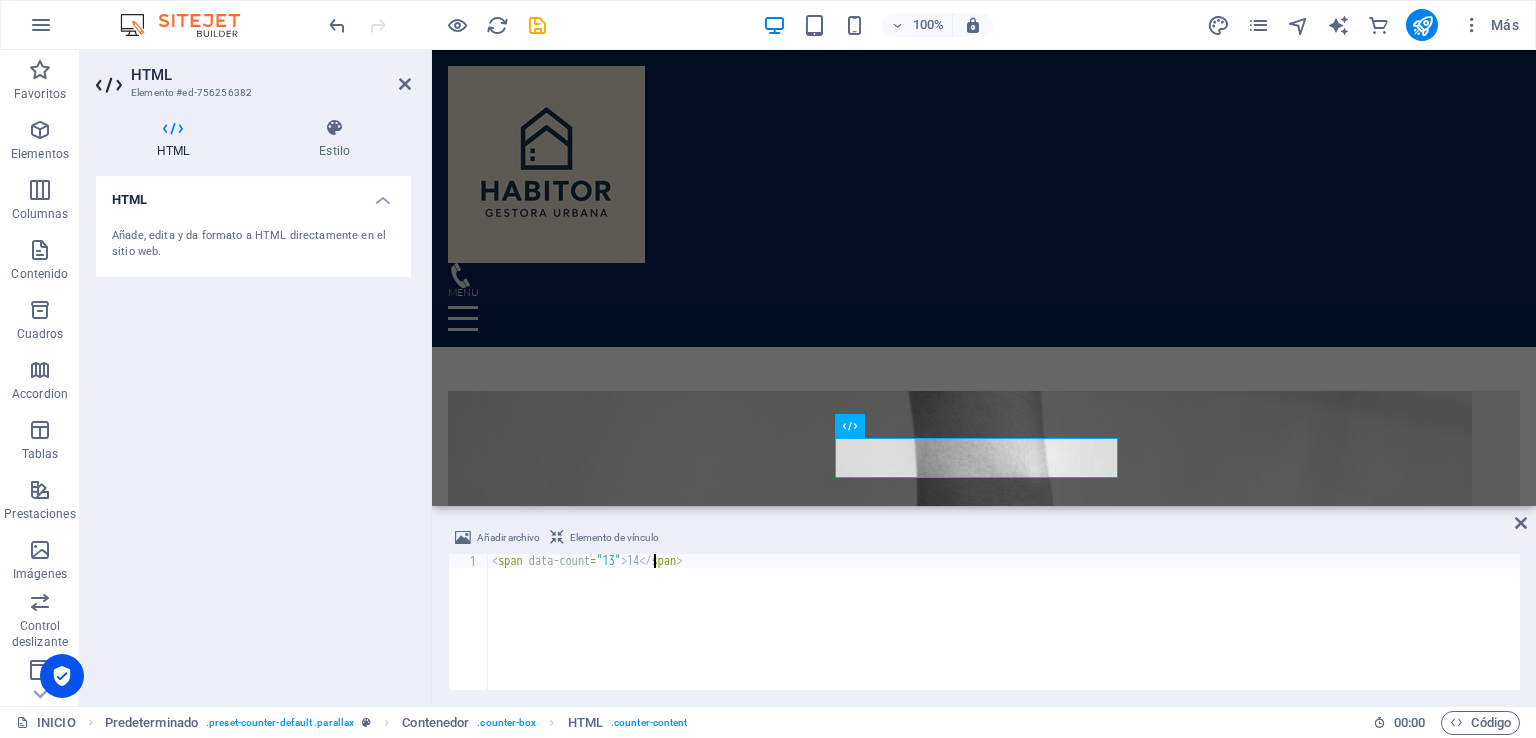 click on "HTML Añade, edita y da formato a HTML directamente en el sitio web." at bounding box center [253, 433] 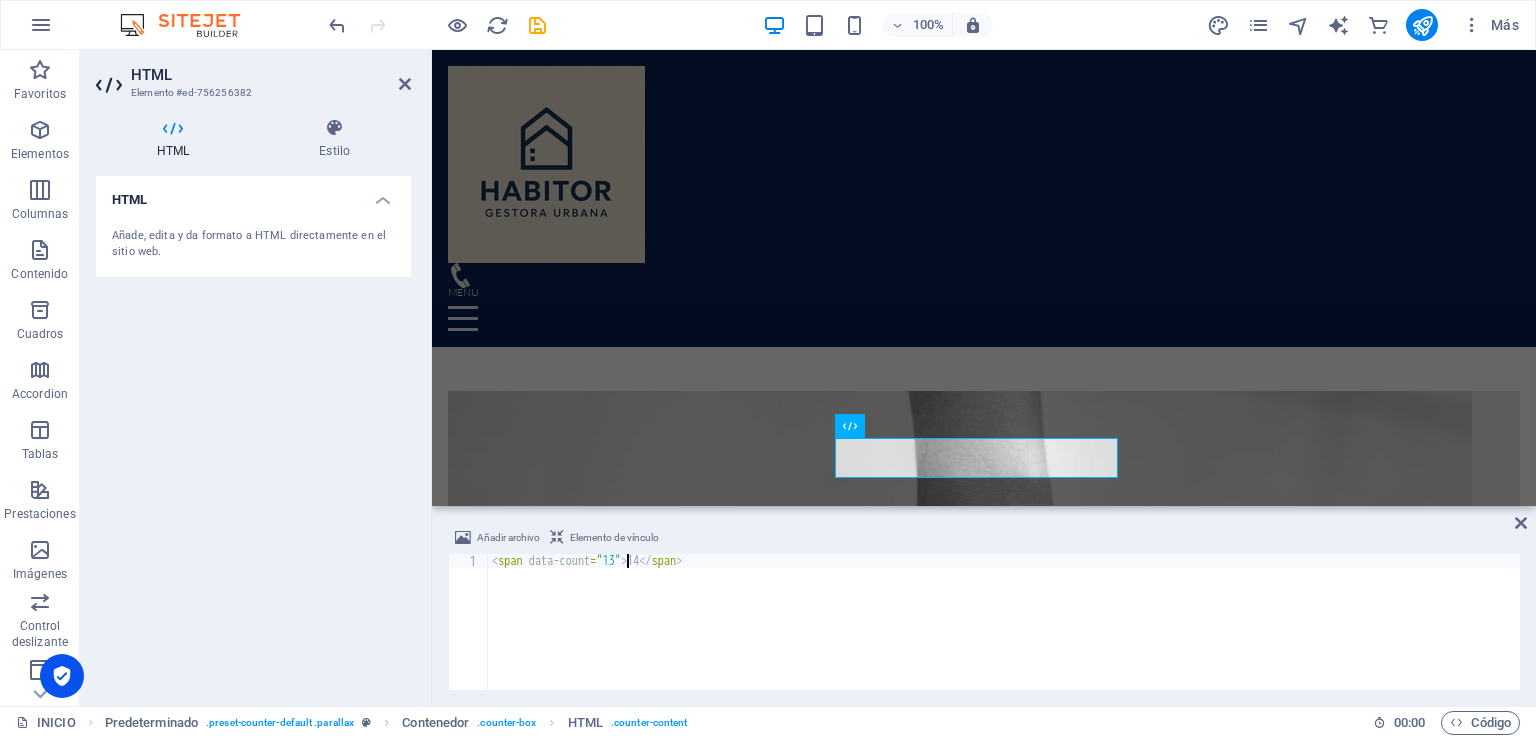 click on "< span   data-count = "13" > 14 </ span >" at bounding box center (1004, 636) 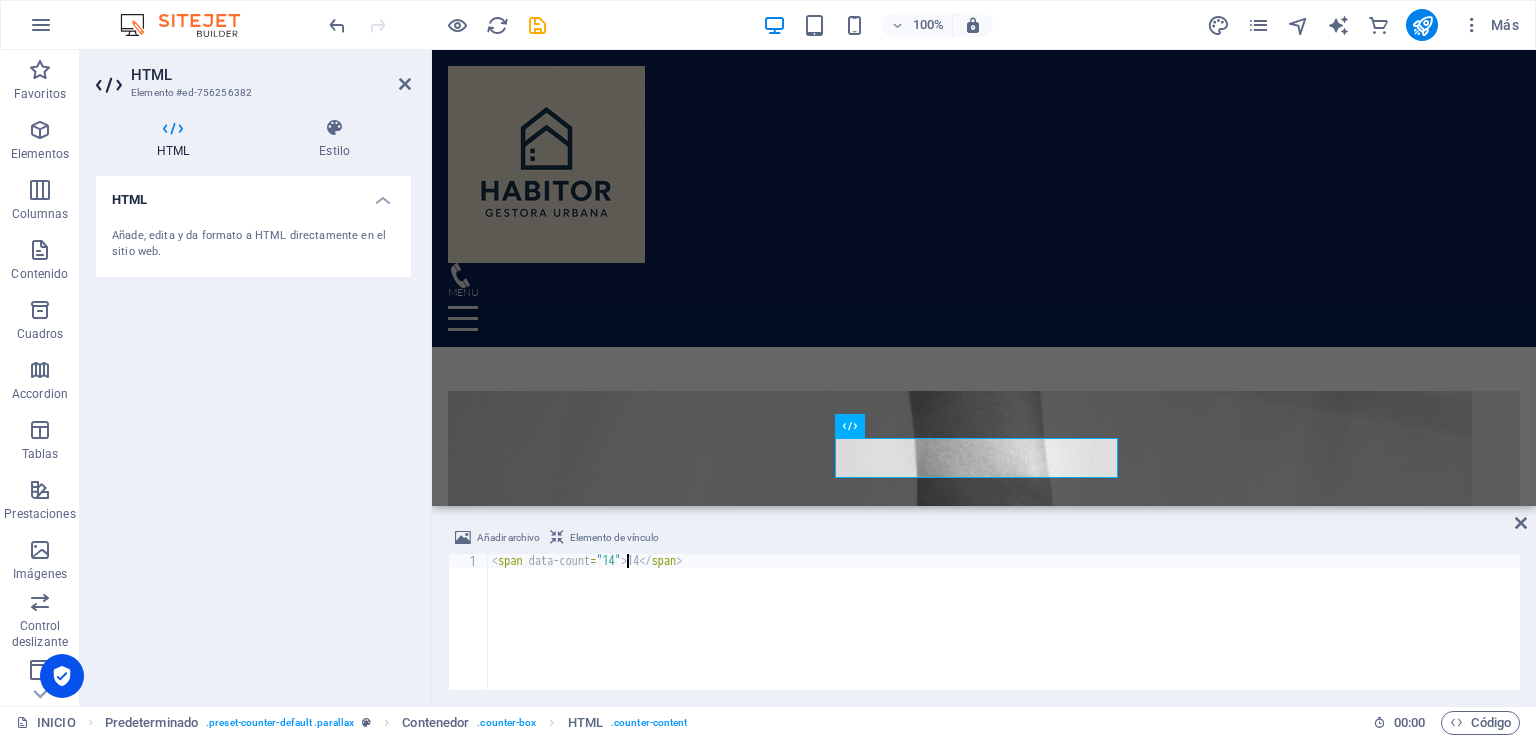 scroll, scrollTop: 0, scrollLeft: 11, axis: horizontal 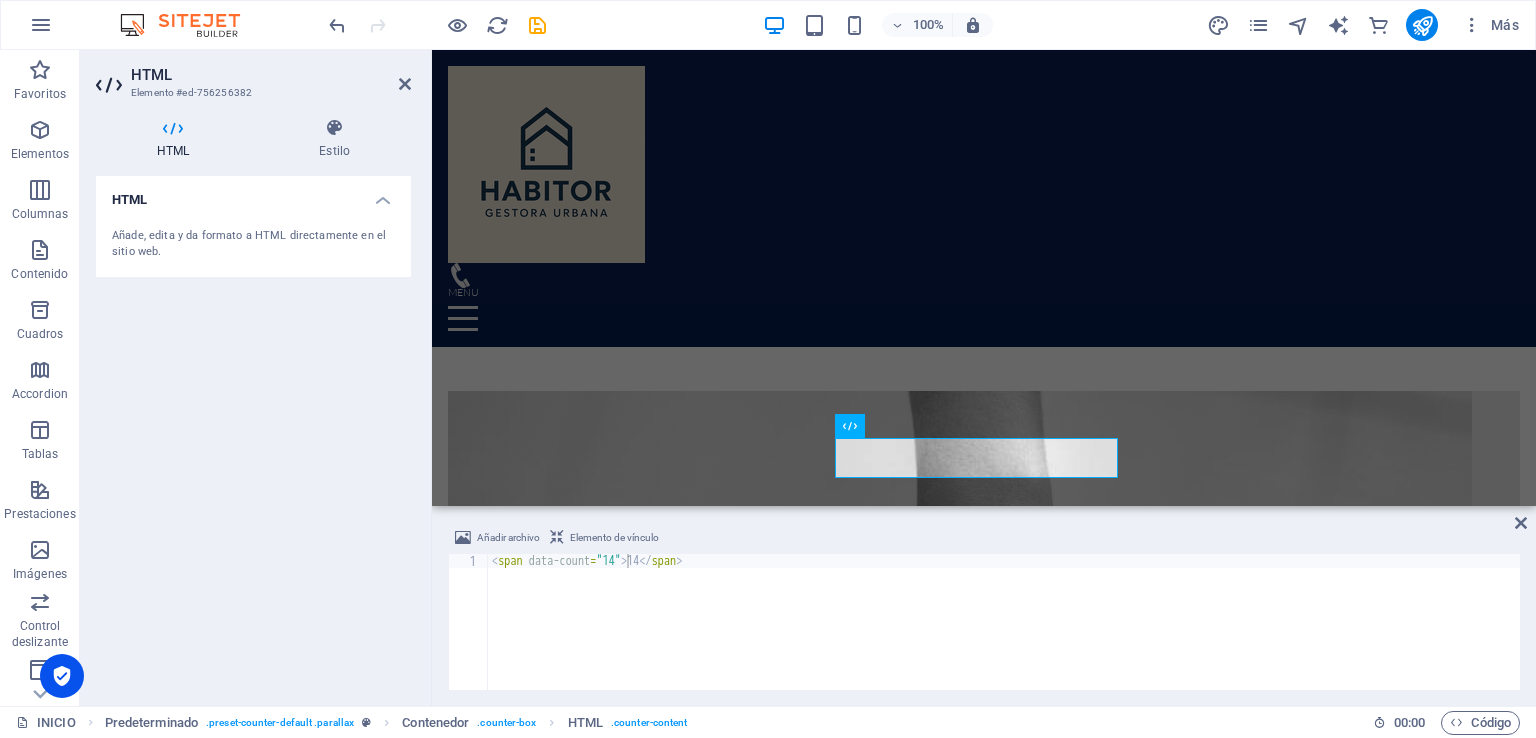 click on "HTML Añade, edita y da formato a HTML directamente en el sitio web." at bounding box center (253, 433) 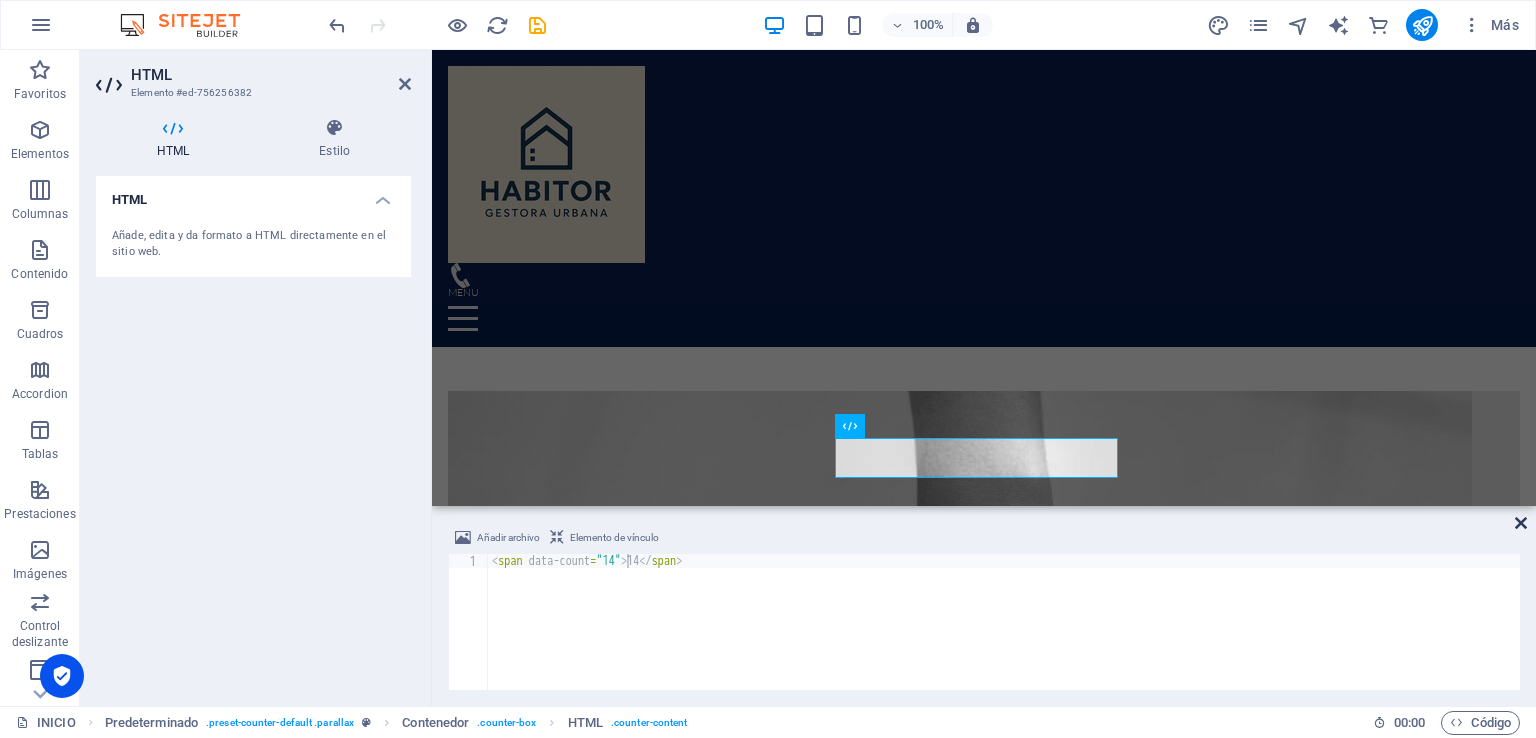 click at bounding box center (1521, 523) 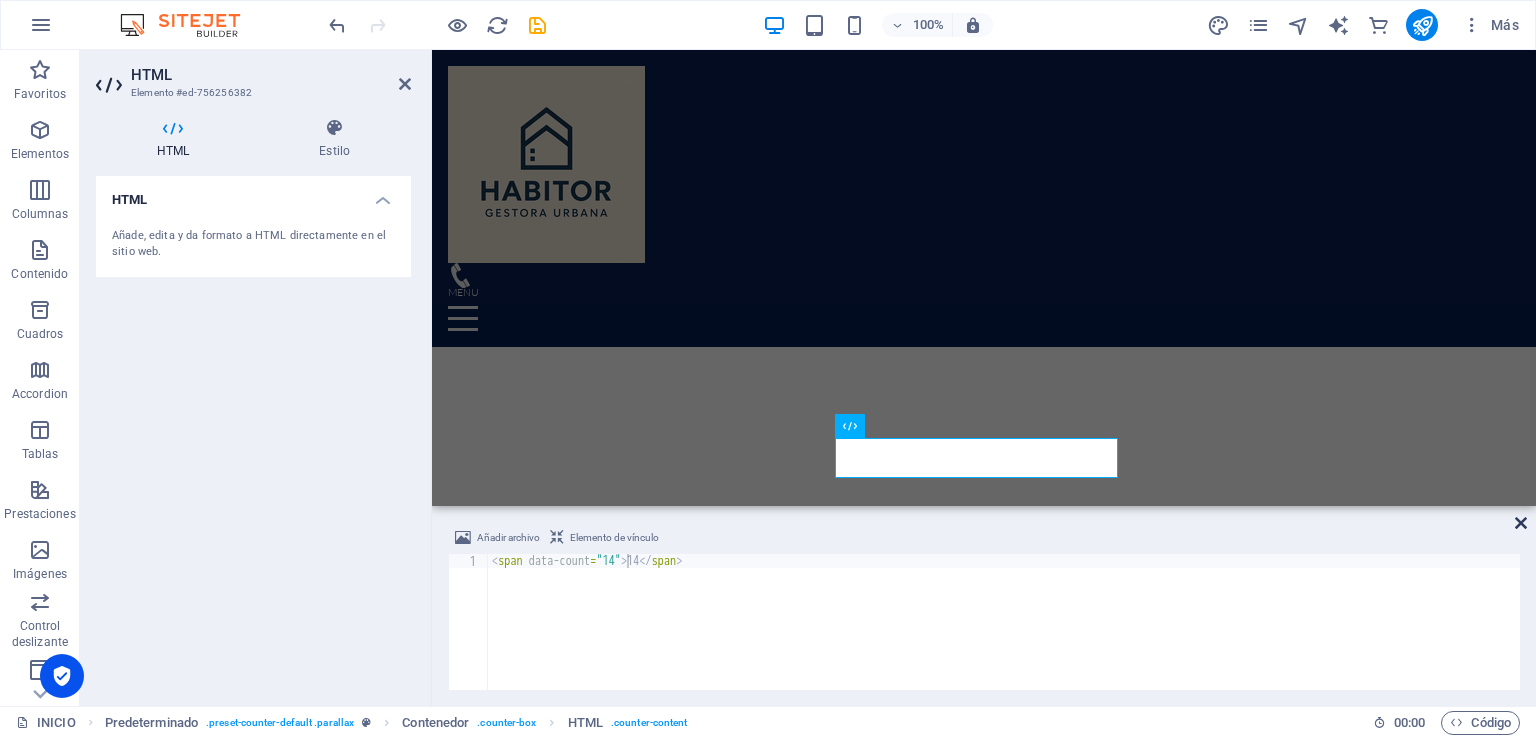 scroll, scrollTop: 1415, scrollLeft: 0, axis: vertical 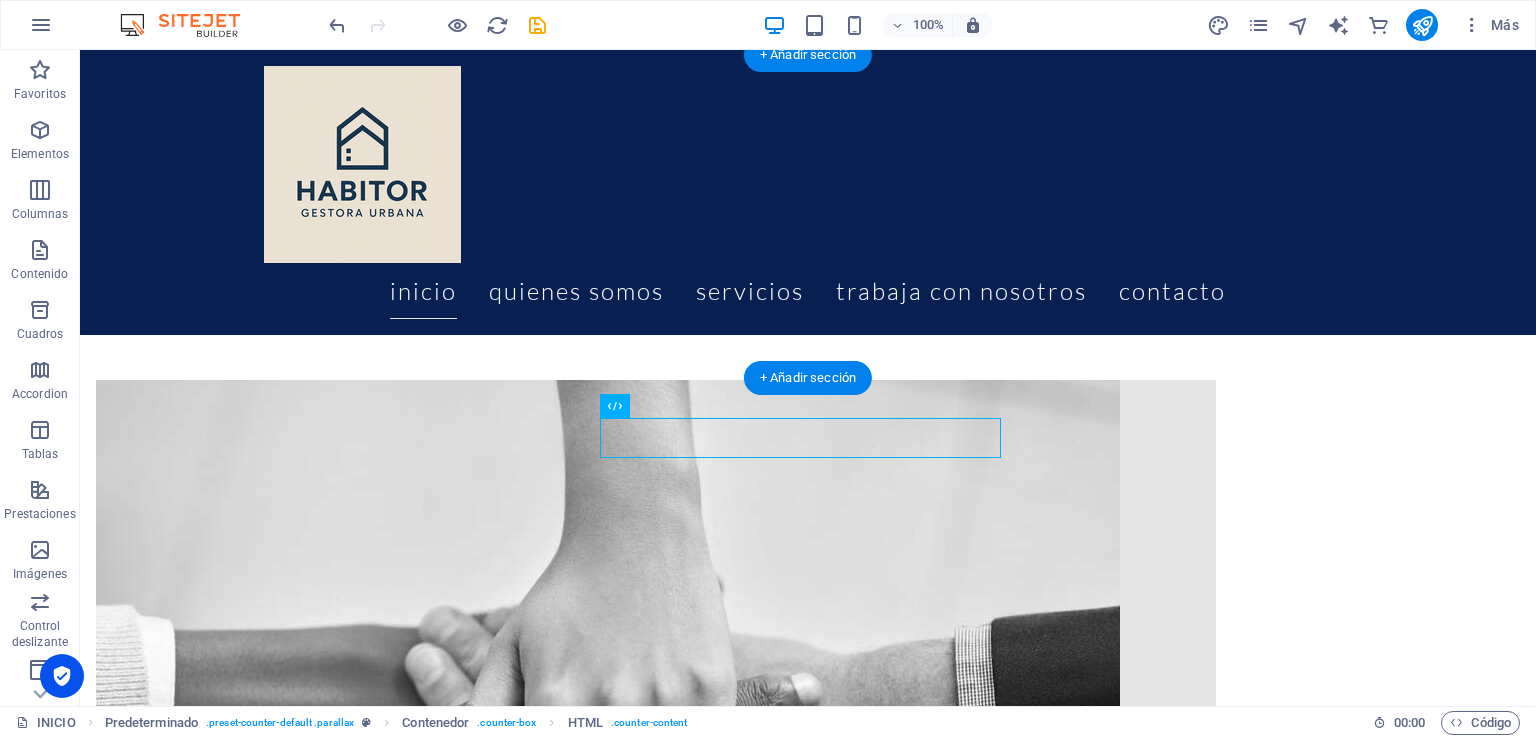 click at bounding box center [808, 3977] 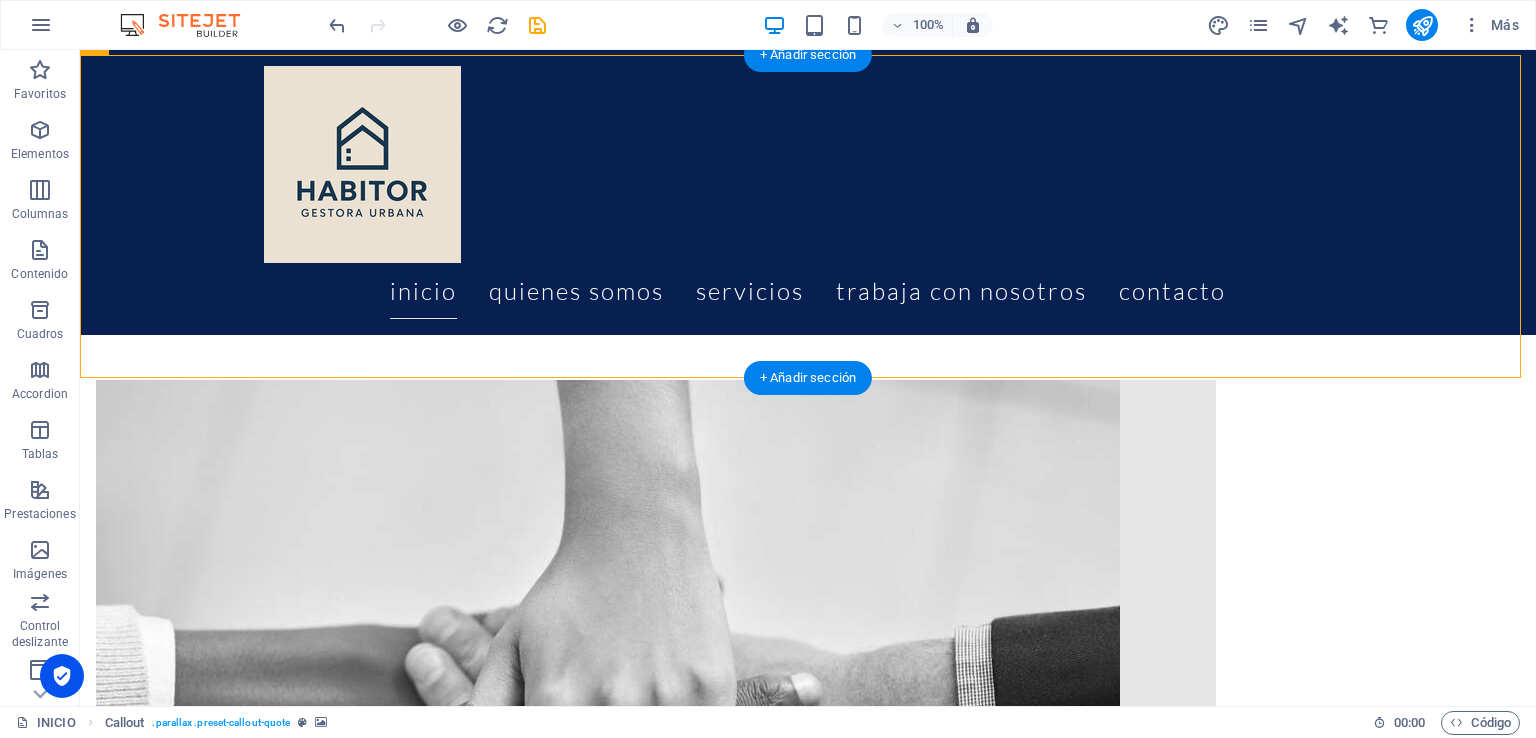 click at bounding box center [808, 3977] 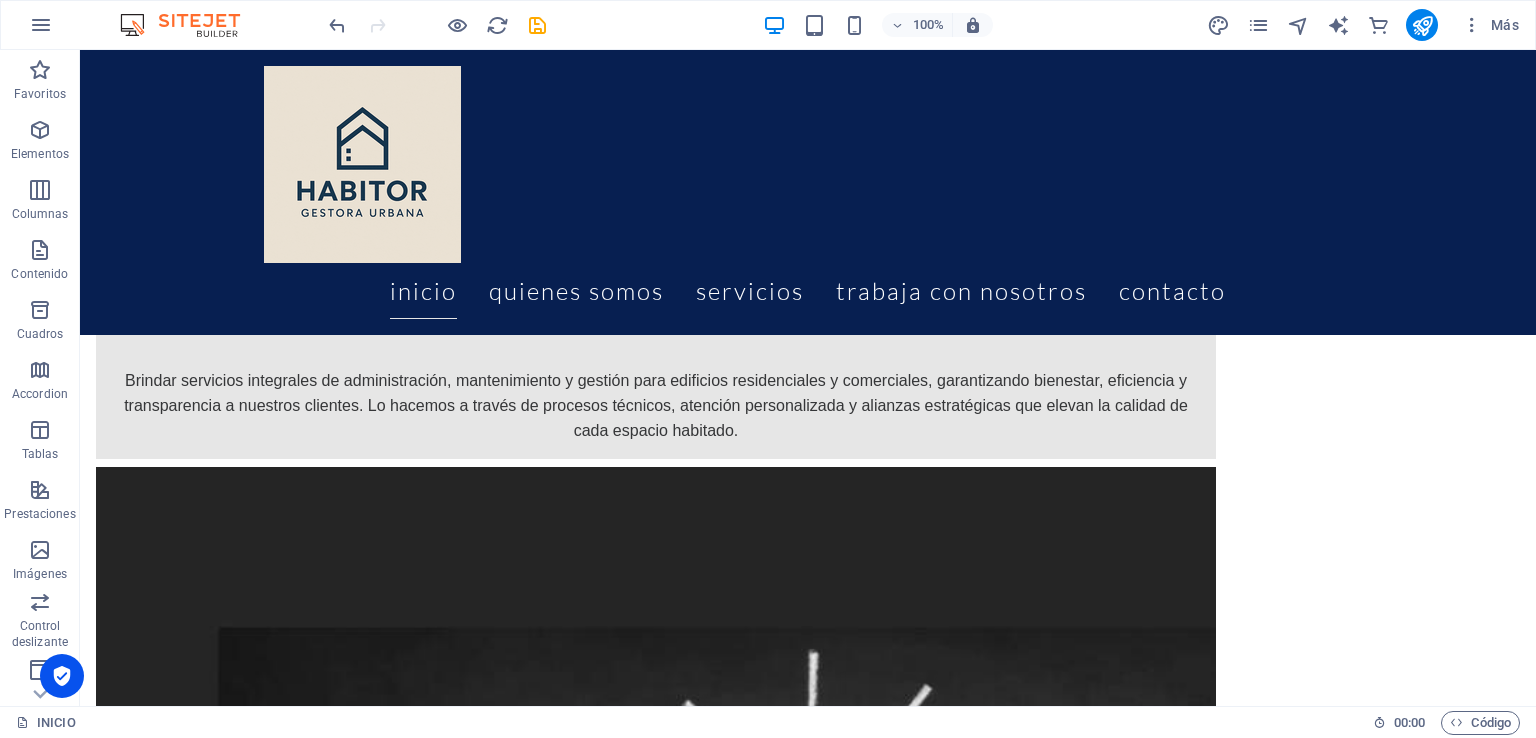 scroll, scrollTop: 2327, scrollLeft: 0, axis: vertical 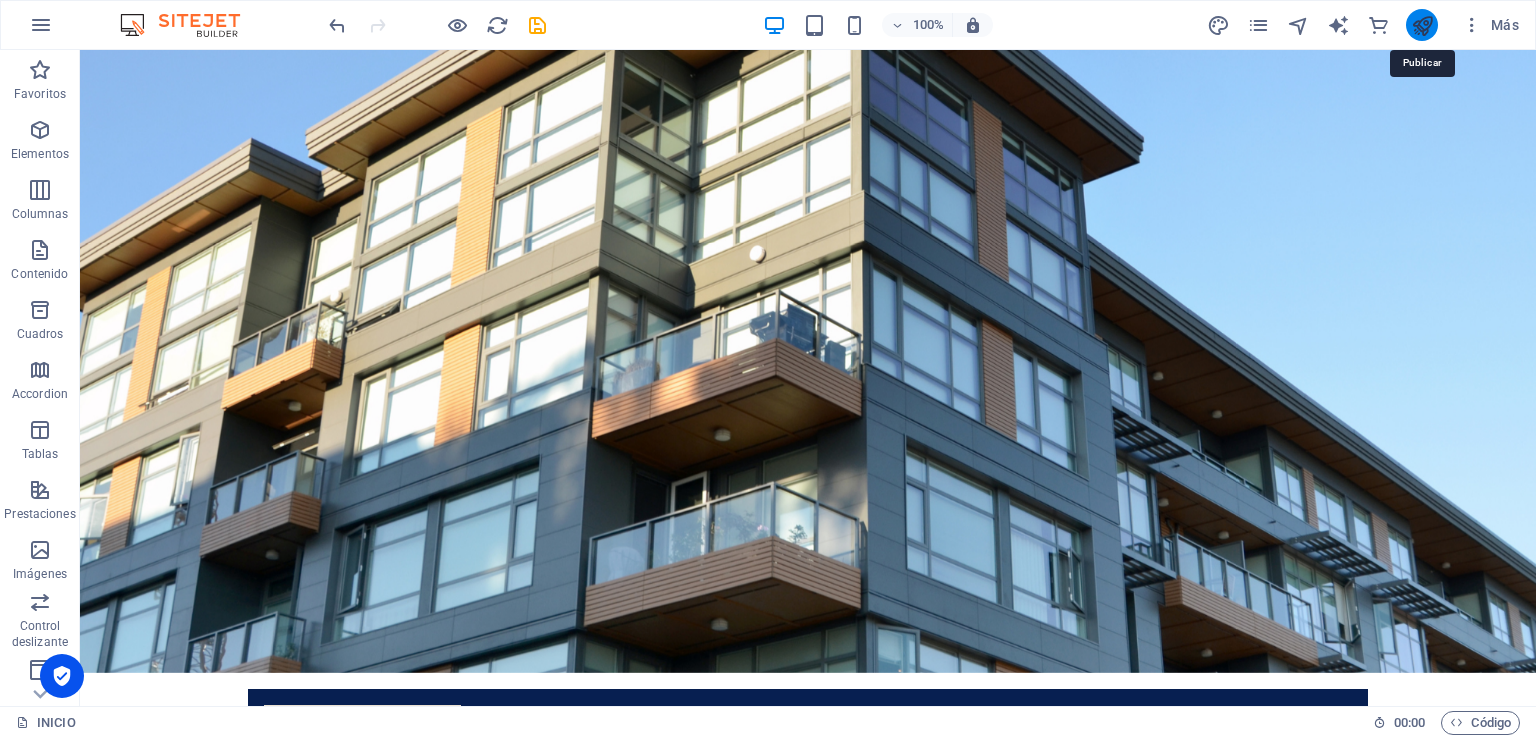 click at bounding box center [1422, 25] 